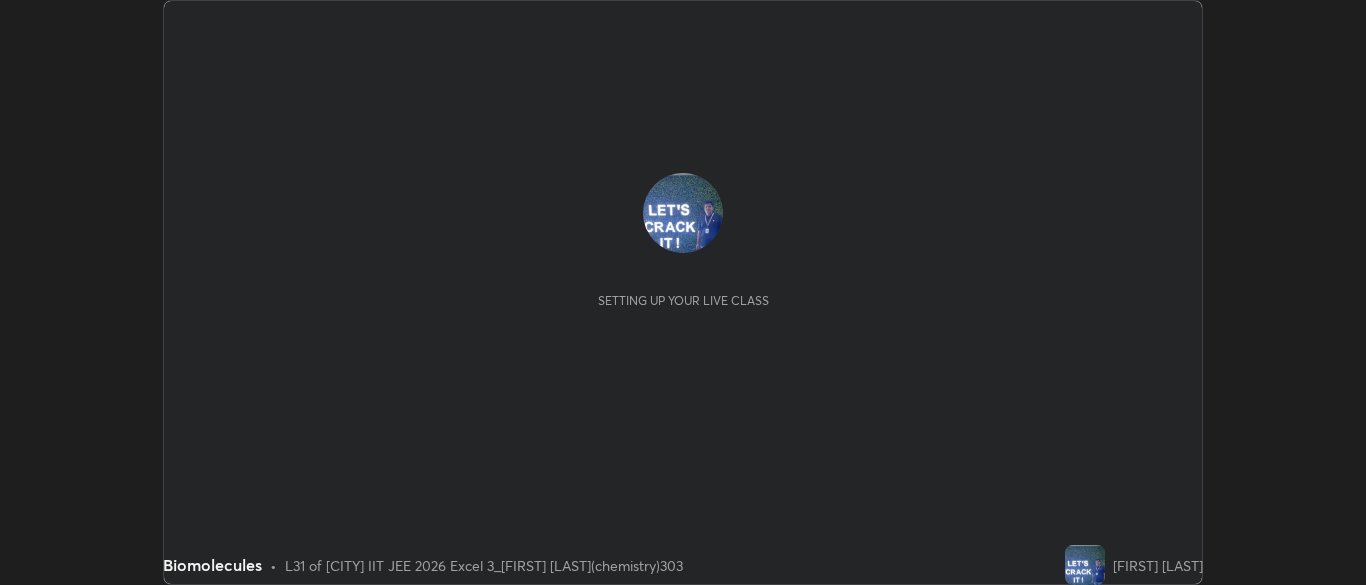 scroll, scrollTop: 0, scrollLeft: 0, axis: both 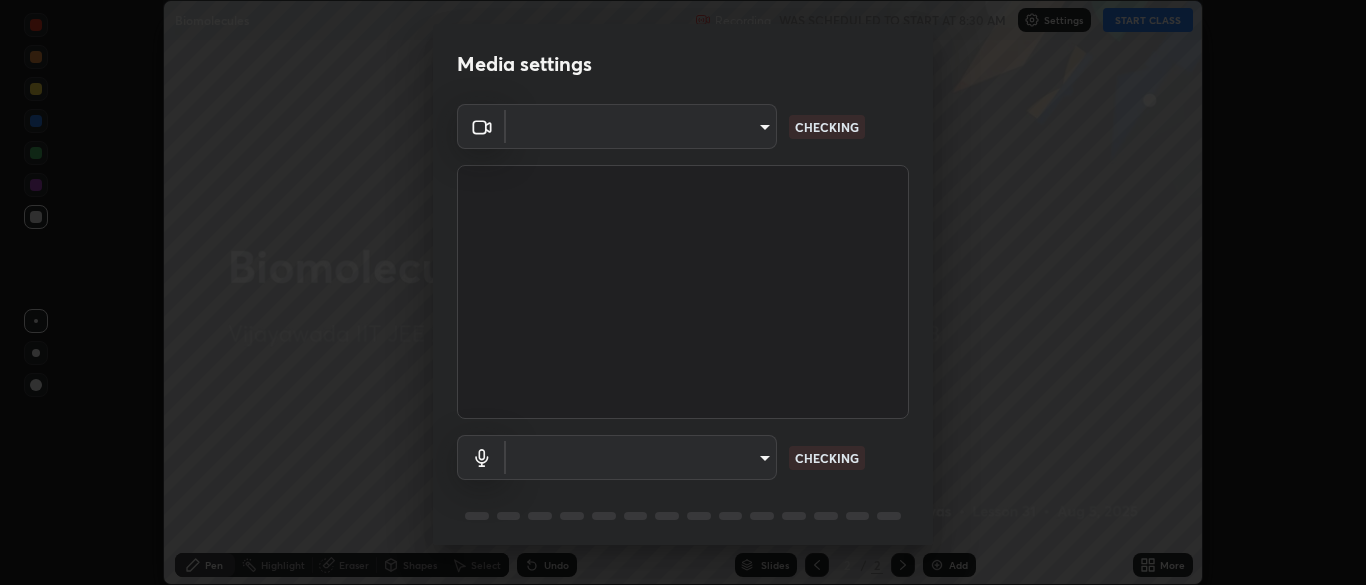 type on "192c789b0f286d88a8df2da4b2347ab44e38f75ff73d027a2eddebed2ba05167" 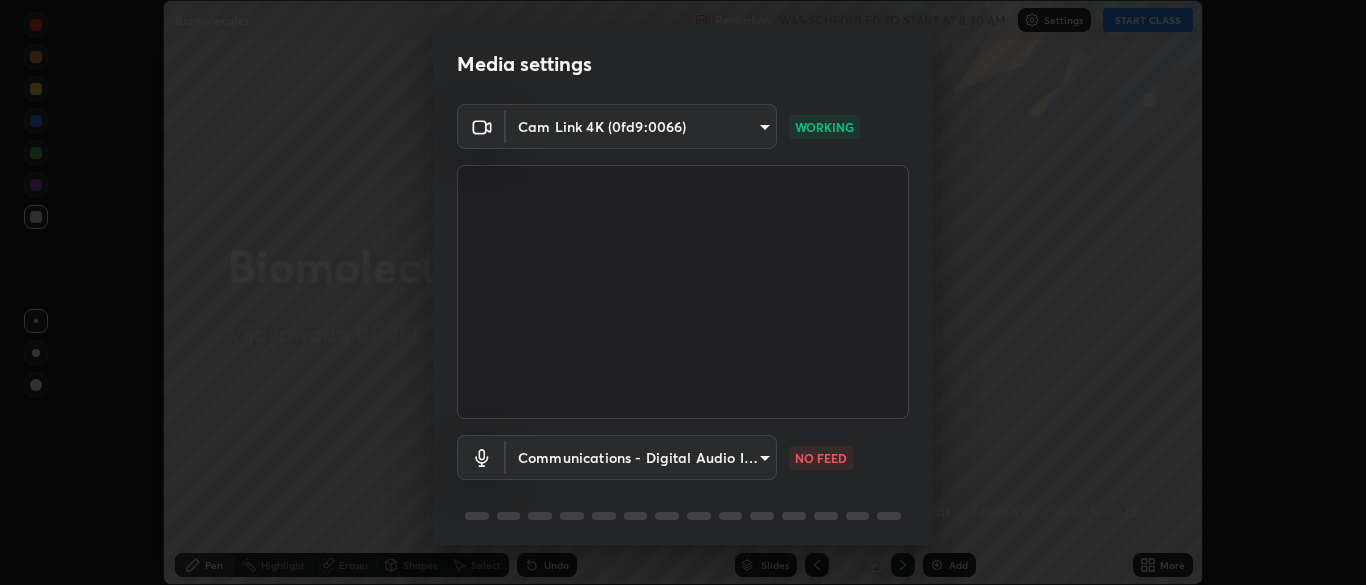 click on "Erase all Biomolecules Recording WAS SCHEDULED TO START AT  8:30 AM Settings START CLASS Setting up your live class Biomolecules • L31 of [CITY] IIT JEE 2026 Excel 3_[FIRST] [LAST](chemistry)303 [FIRST] [LAST] Pen Highlight Eraser Shapes Select Undo Slides 2 / 2 Add More No doubts shared Encourage your learners to ask a doubt for better clarity Report an issue Reason for reporting Buffering Chat not working Audio - Video sync issue Educator video quality low ​ Attach an image Report Media settings Cam Link 4K (0fd9:0066) 192c789b0f286d88a8df2da4b2347ab44e38f75ff73d027a2eddebed2ba05167 WORKING Communications - Digital Audio Interface (3- Cam Link 4K) communications NO FEED 1 / 5 Next" at bounding box center [683, 292] 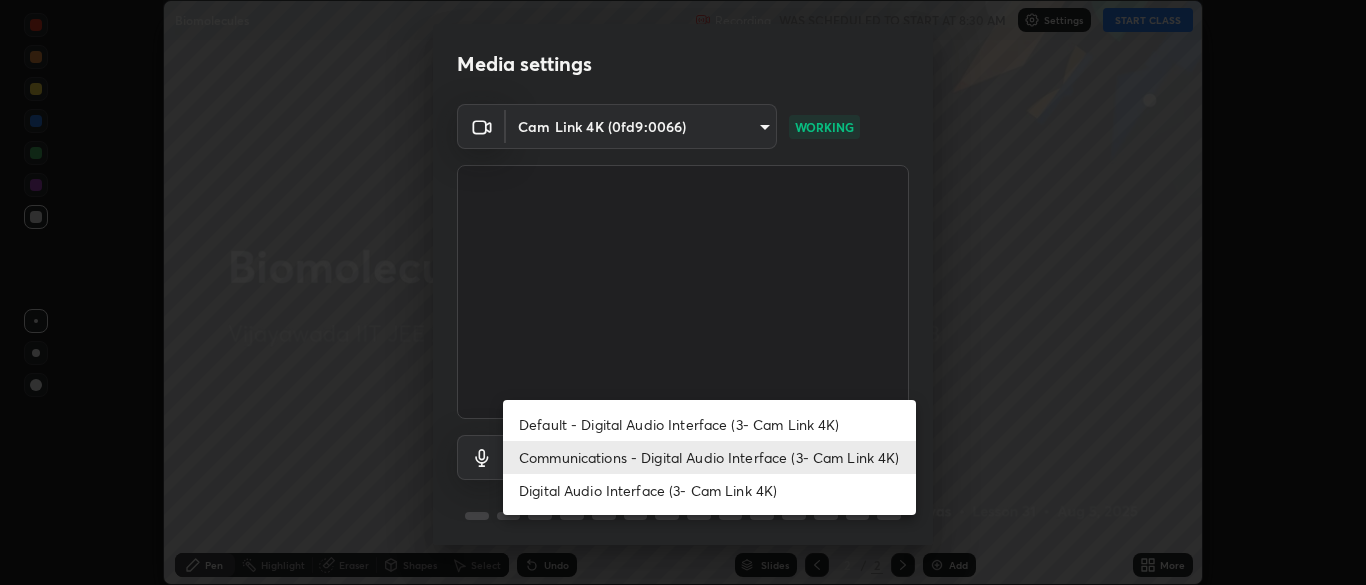 click on "Default - Digital Audio Interface (3- Cam Link 4K)" at bounding box center (709, 424) 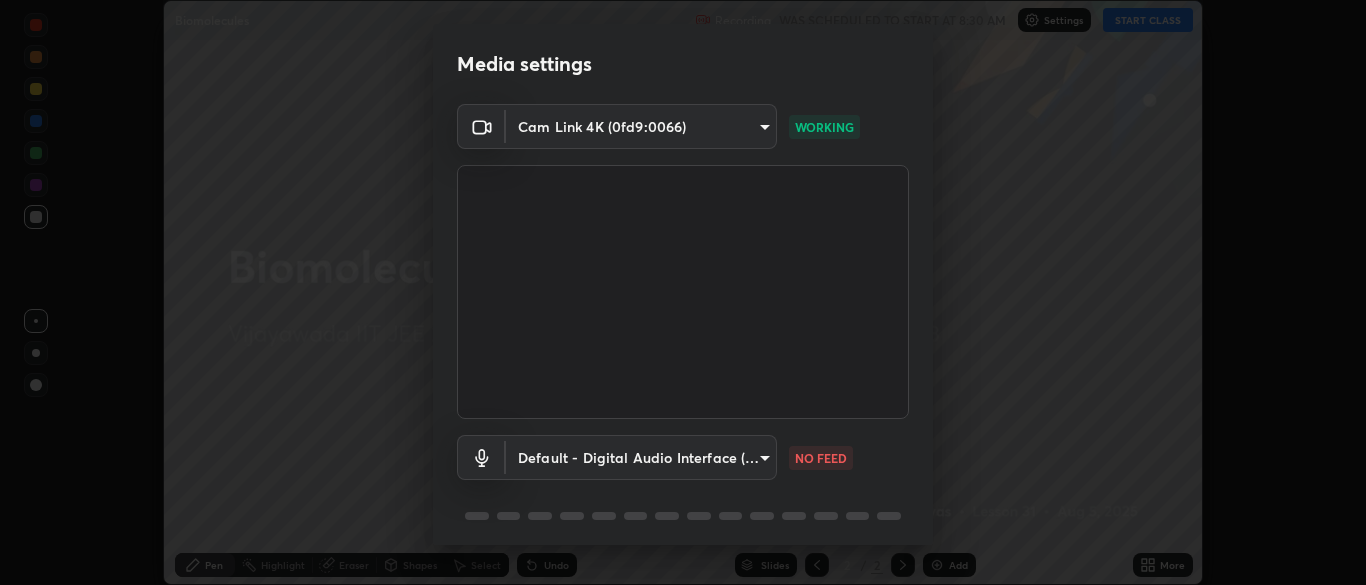 type on "default" 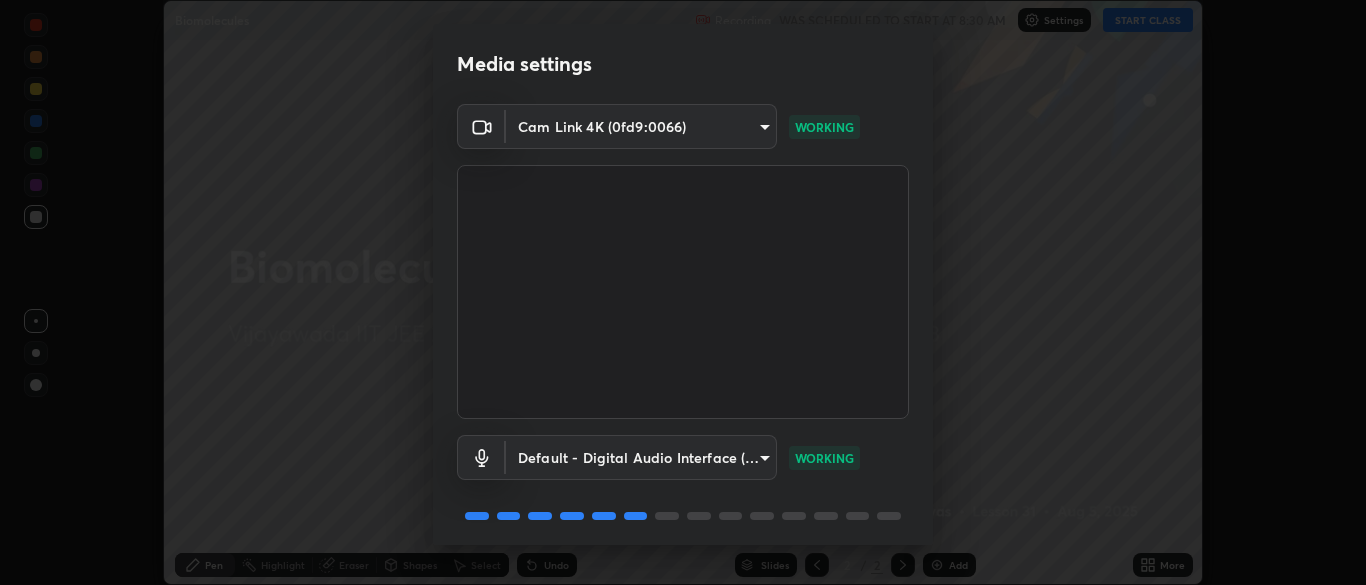 scroll, scrollTop: 71, scrollLeft: 0, axis: vertical 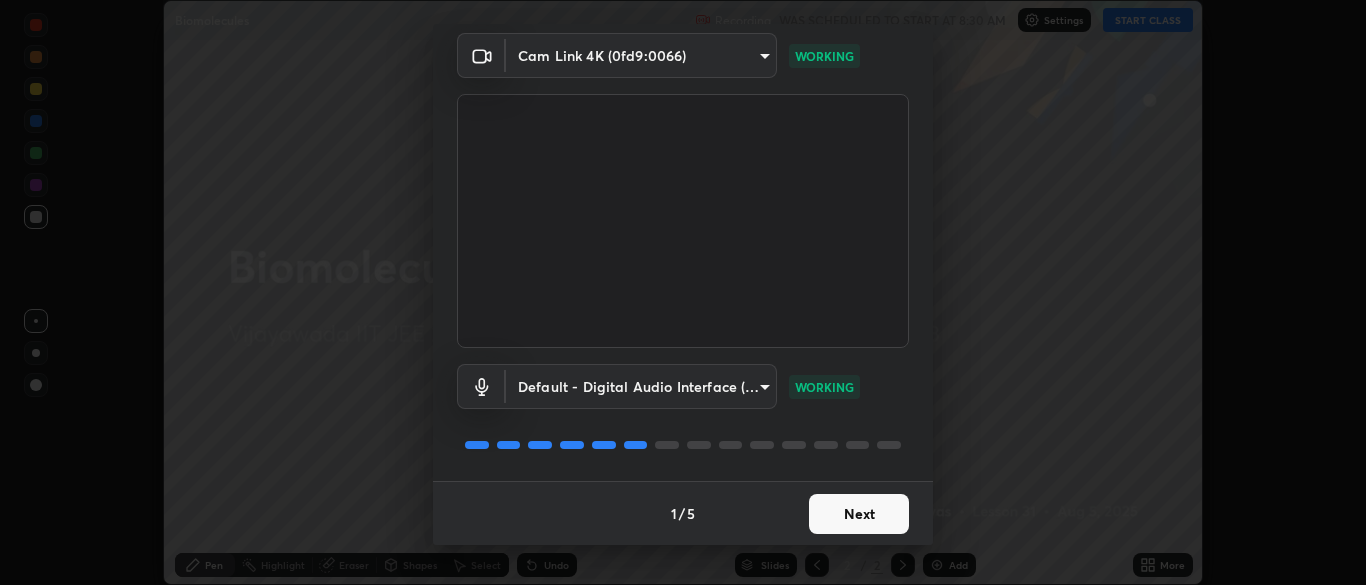 click on "Next" at bounding box center (859, 514) 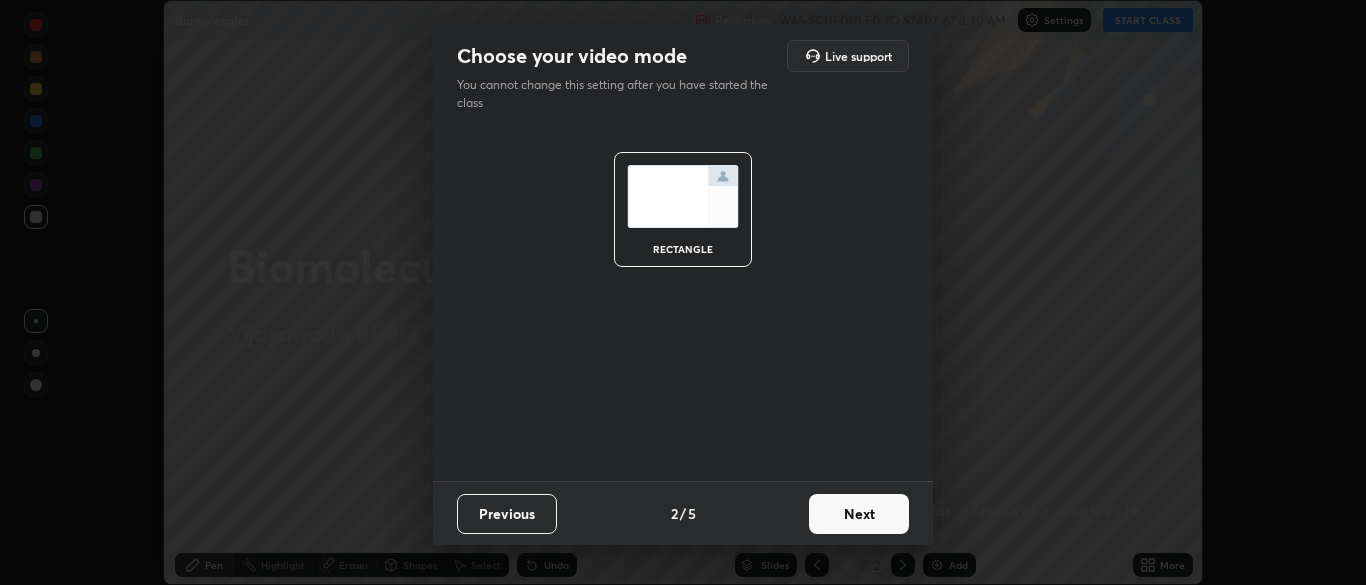 scroll, scrollTop: 0, scrollLeft: 0, axis: both 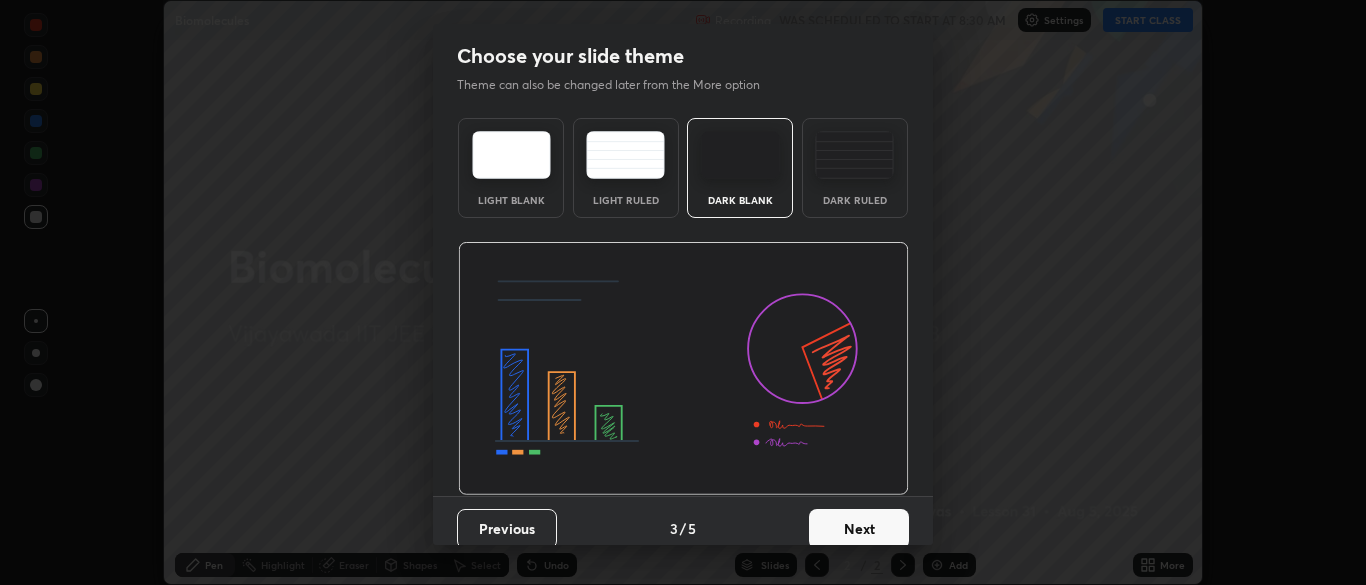 click on "Next" at bounding box center (859, 529) 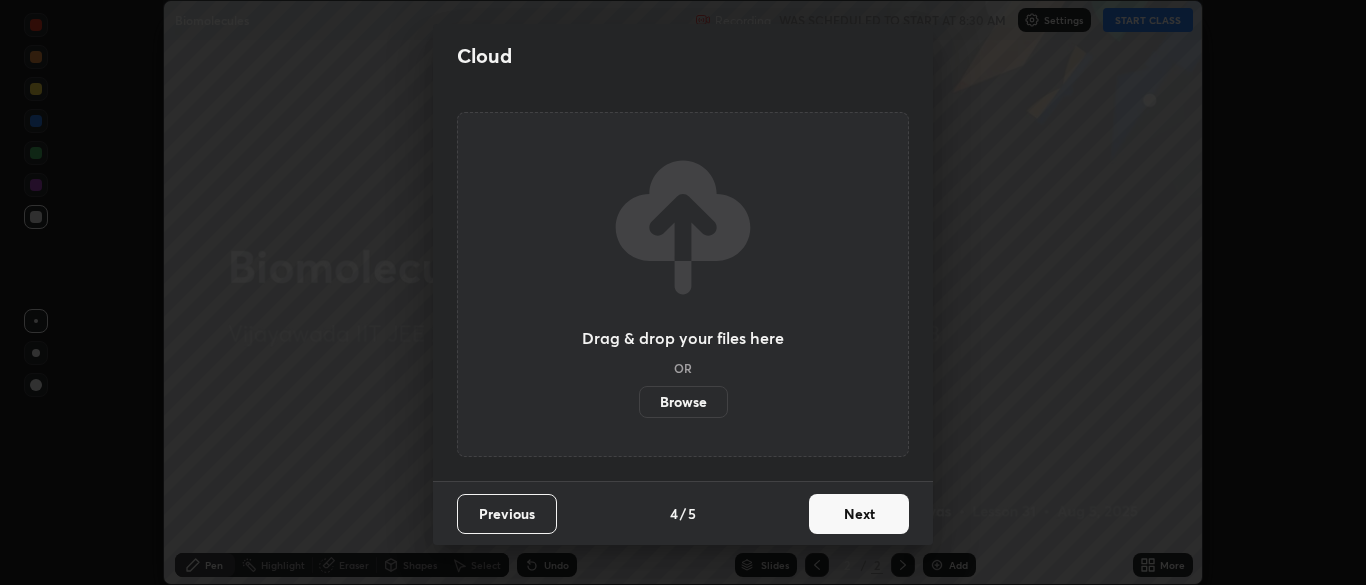 click on "Next" at bounding box center (859, 514) 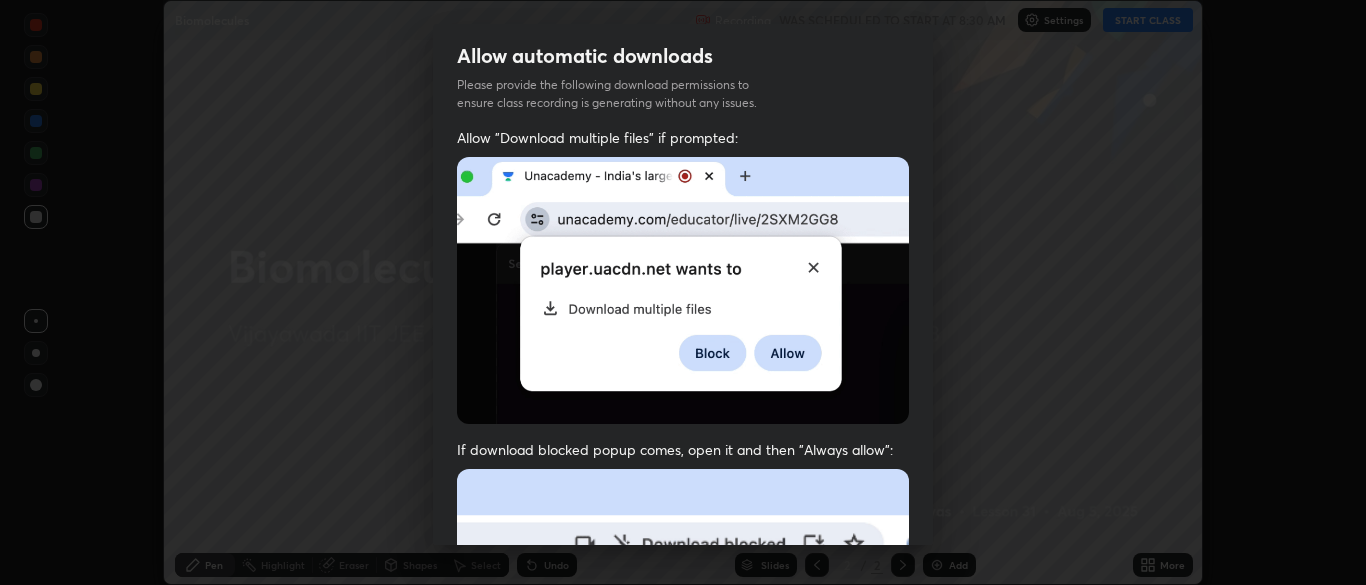 click on "Previous 5 / 5 Done" at bounding box center [683, 1002] 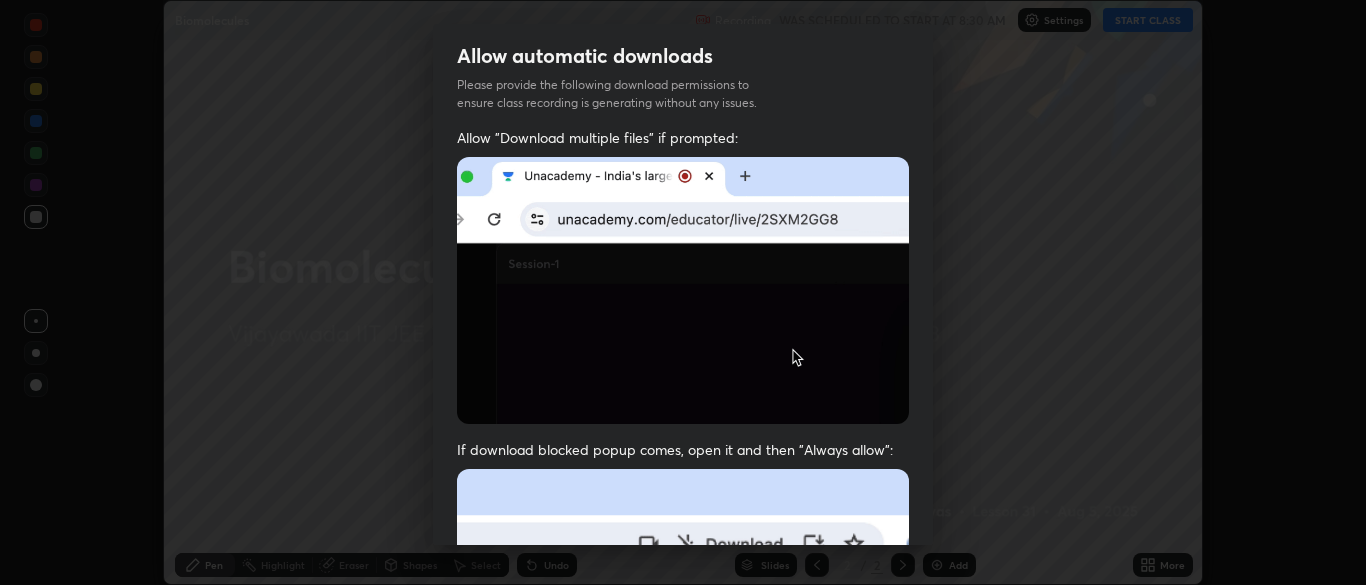 click on "Previous 5 / 5 Done" at bounding box center [683, 1002] 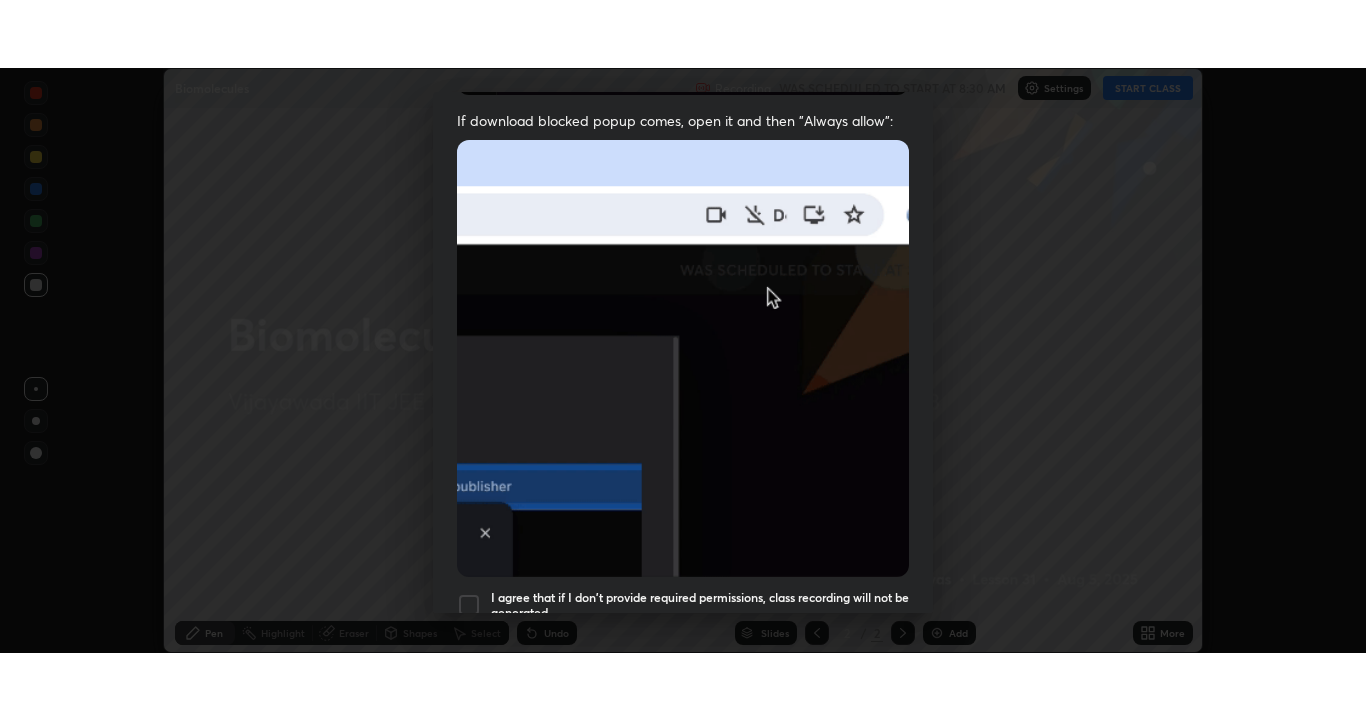 scroll, scrollTop: 479, scrollLeft: 0, axis: vertical 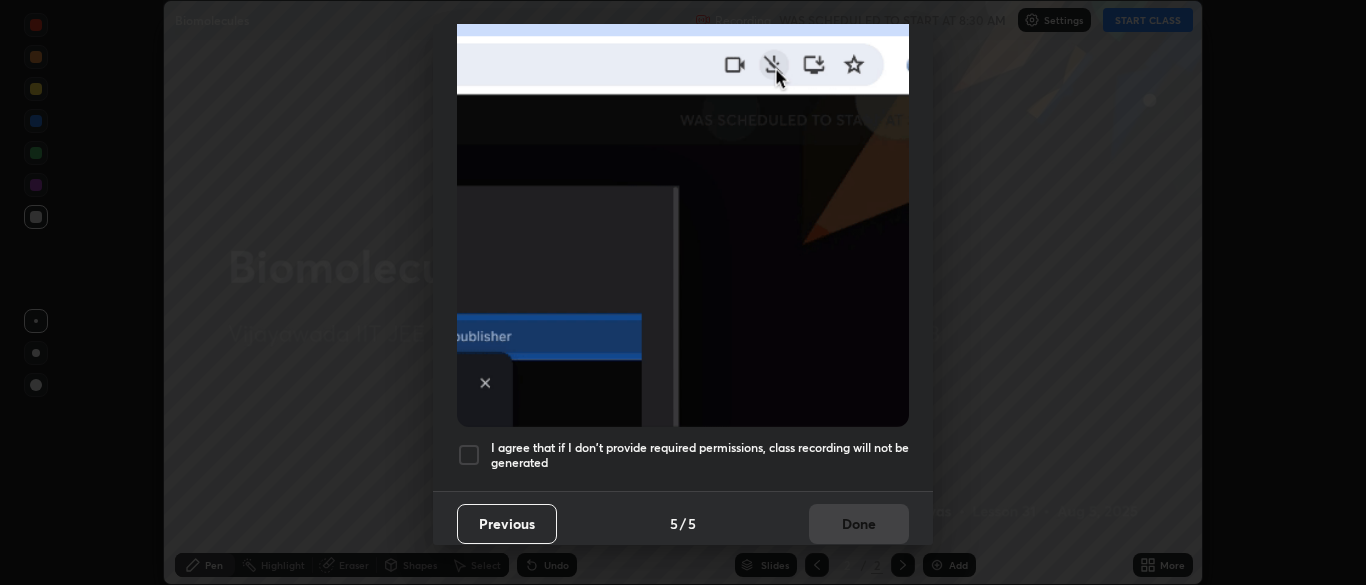 click at bounding box center (469, 455) 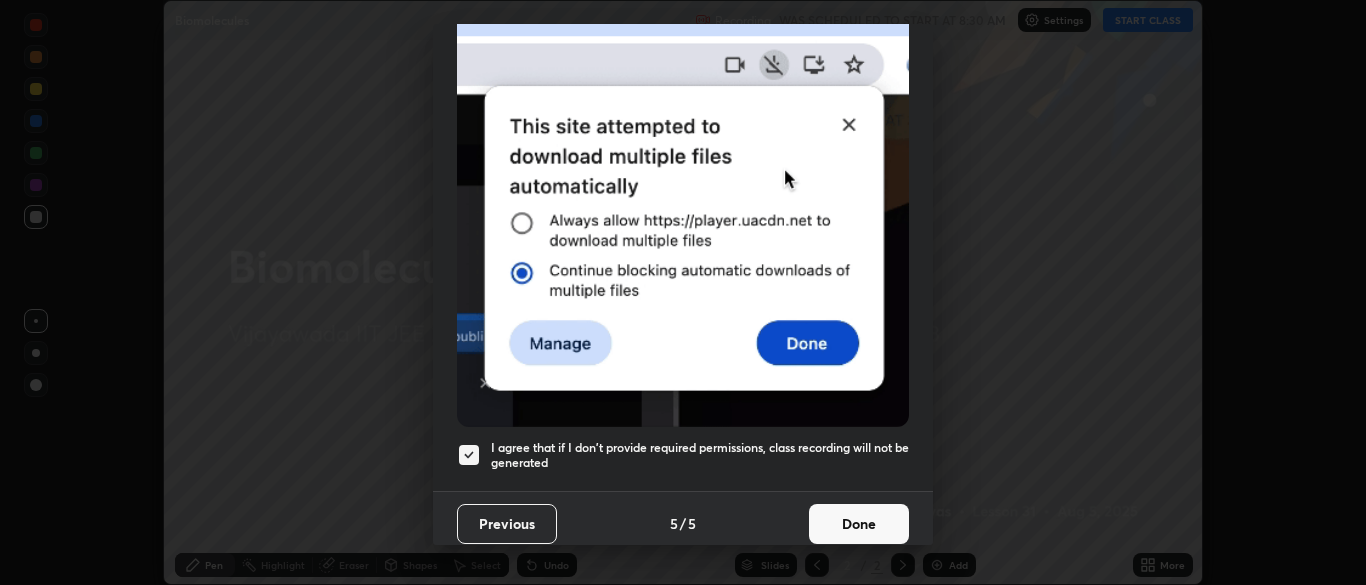 click on "Done" at bounding box center [859, 524] 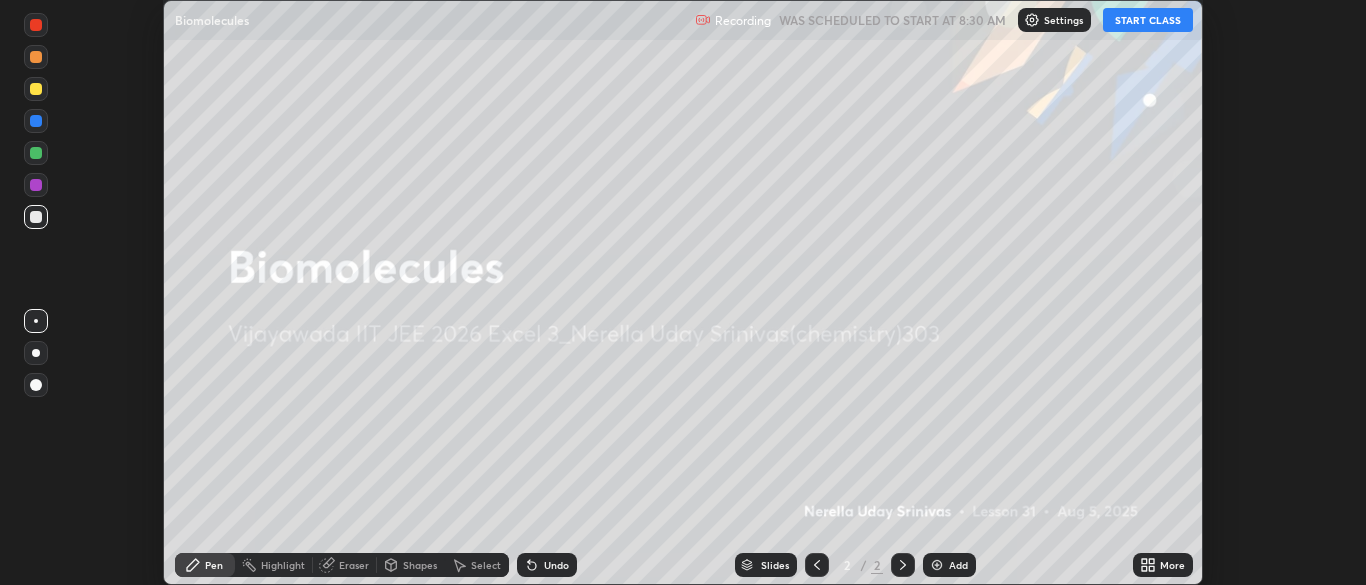 click on "Add" at bounding box center (949, 565) 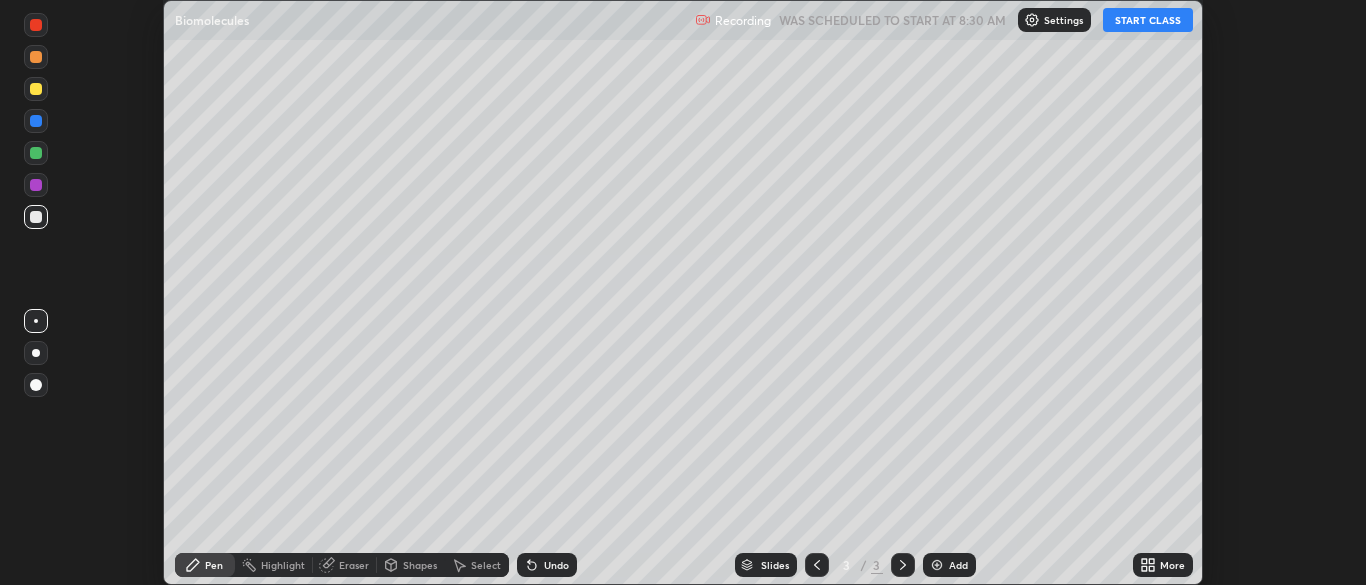 click on "START CLASS" at bounding box center (1148, 20) 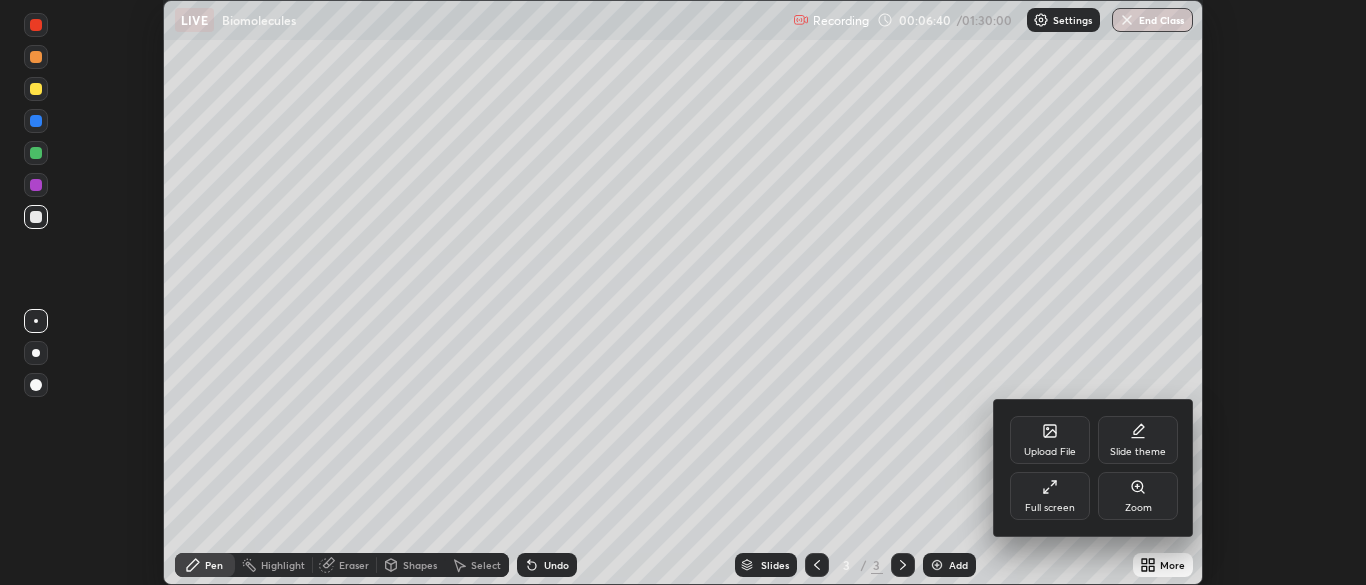 click at bounding box center [683, 292] 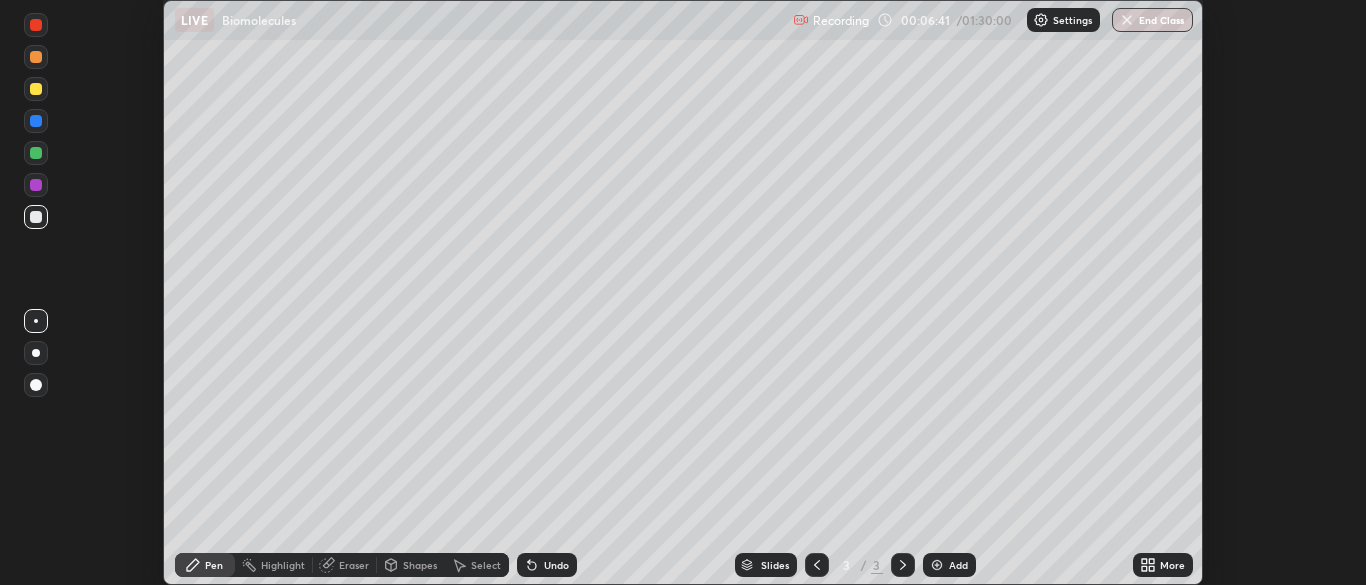 click 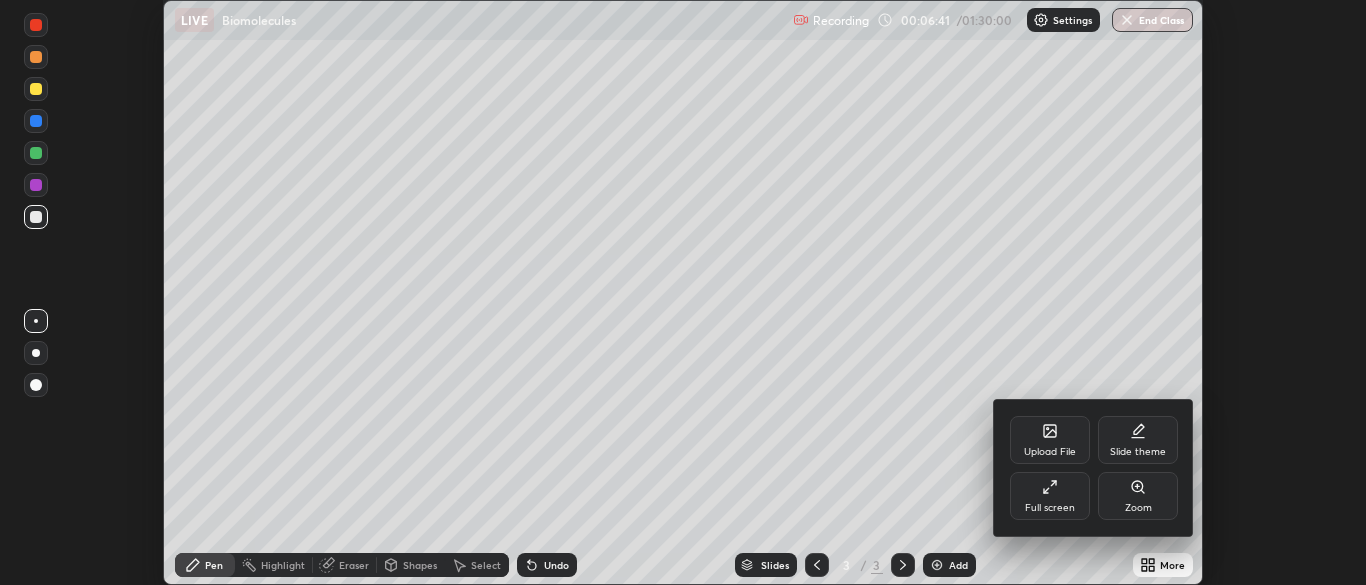 click on "Full screen" at bounding box center [1050, 496] 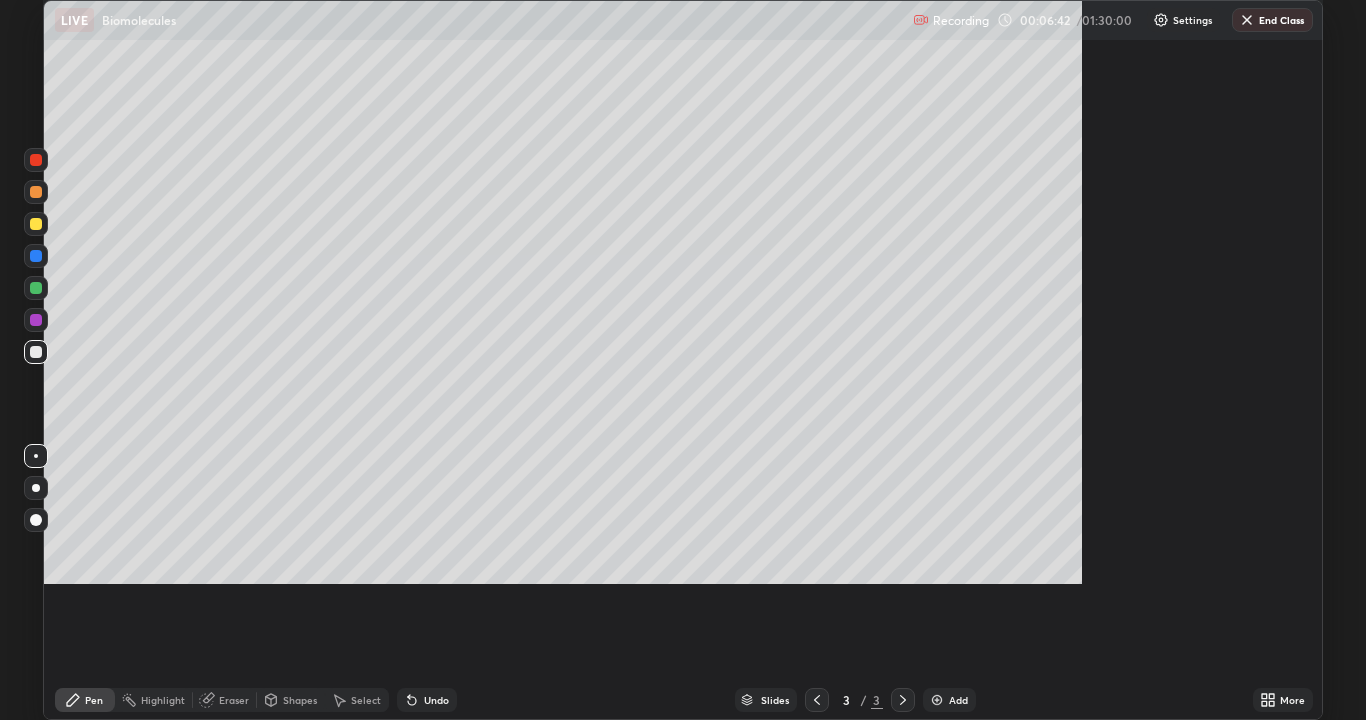 scroll, scrollTop: 99280, scrollLeft: 98634, axis: both 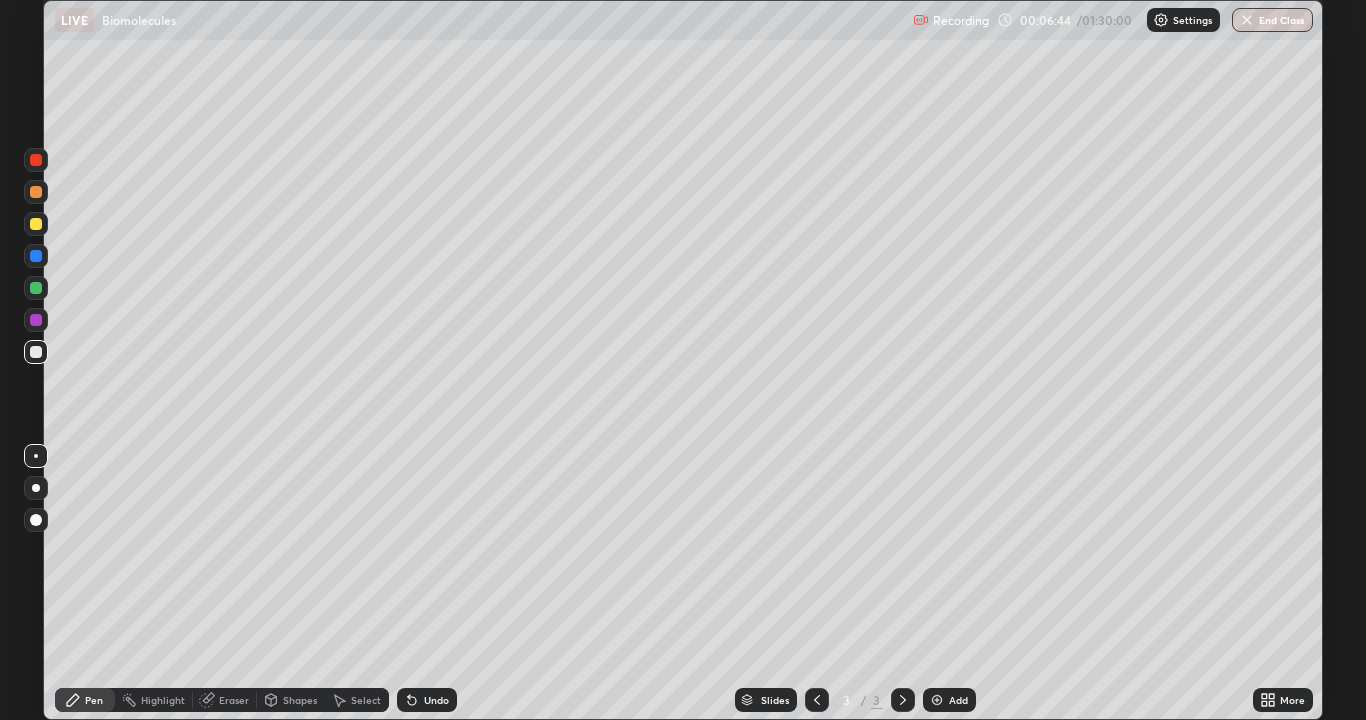 click at bounding box center (36, 352) 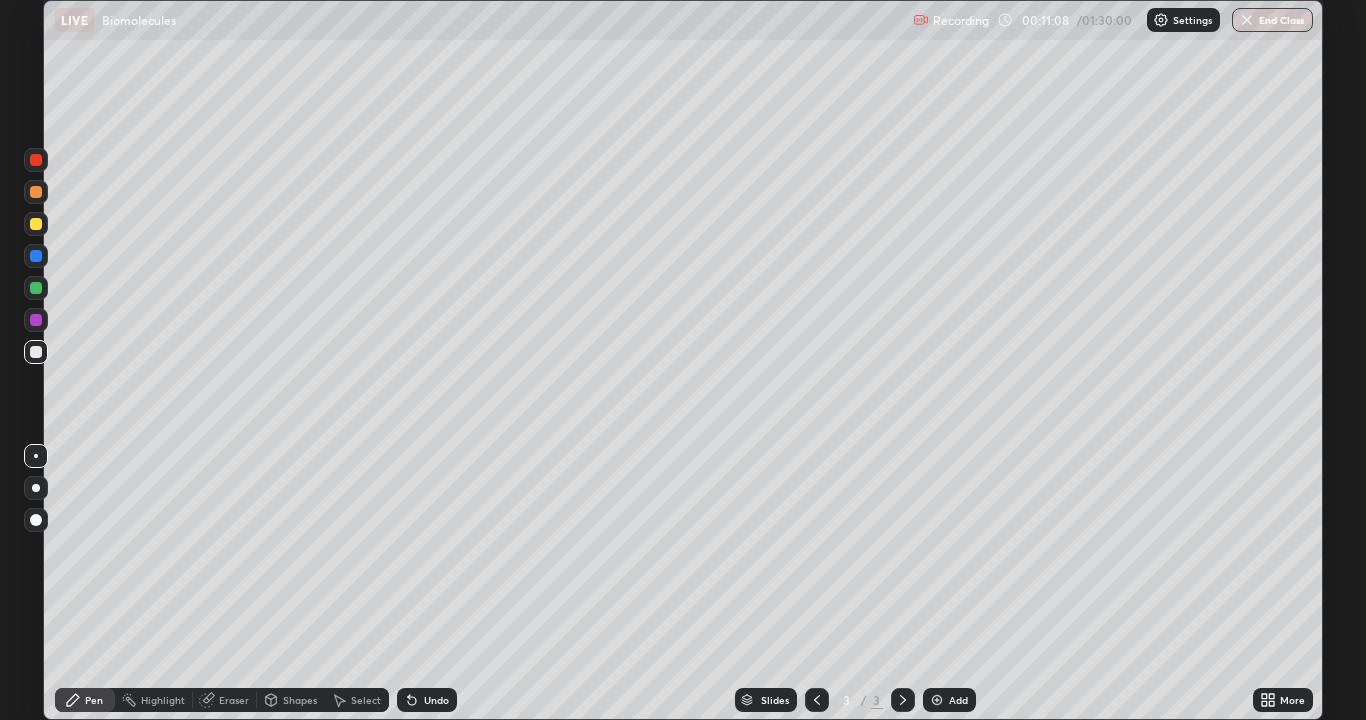 click on "Eraser" at bounding box center [225, 700] 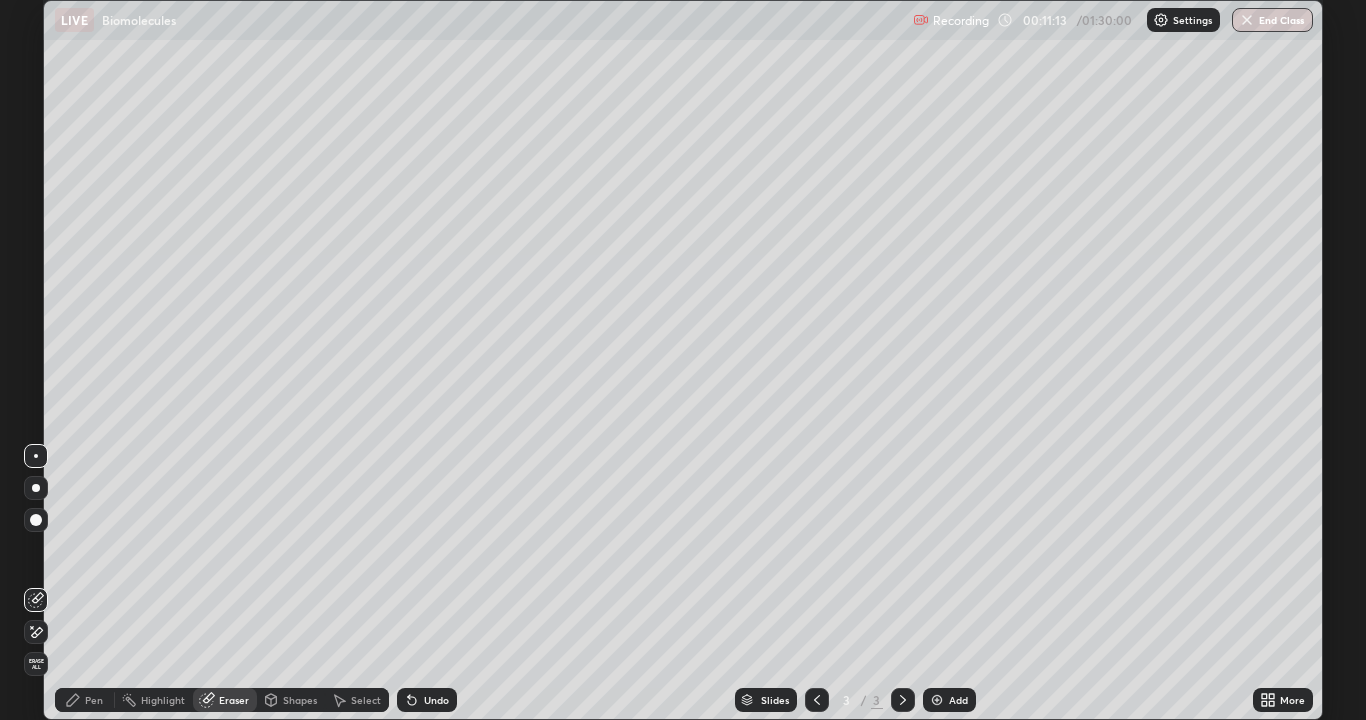 click on "Pen" at bounding box center [85, 700] 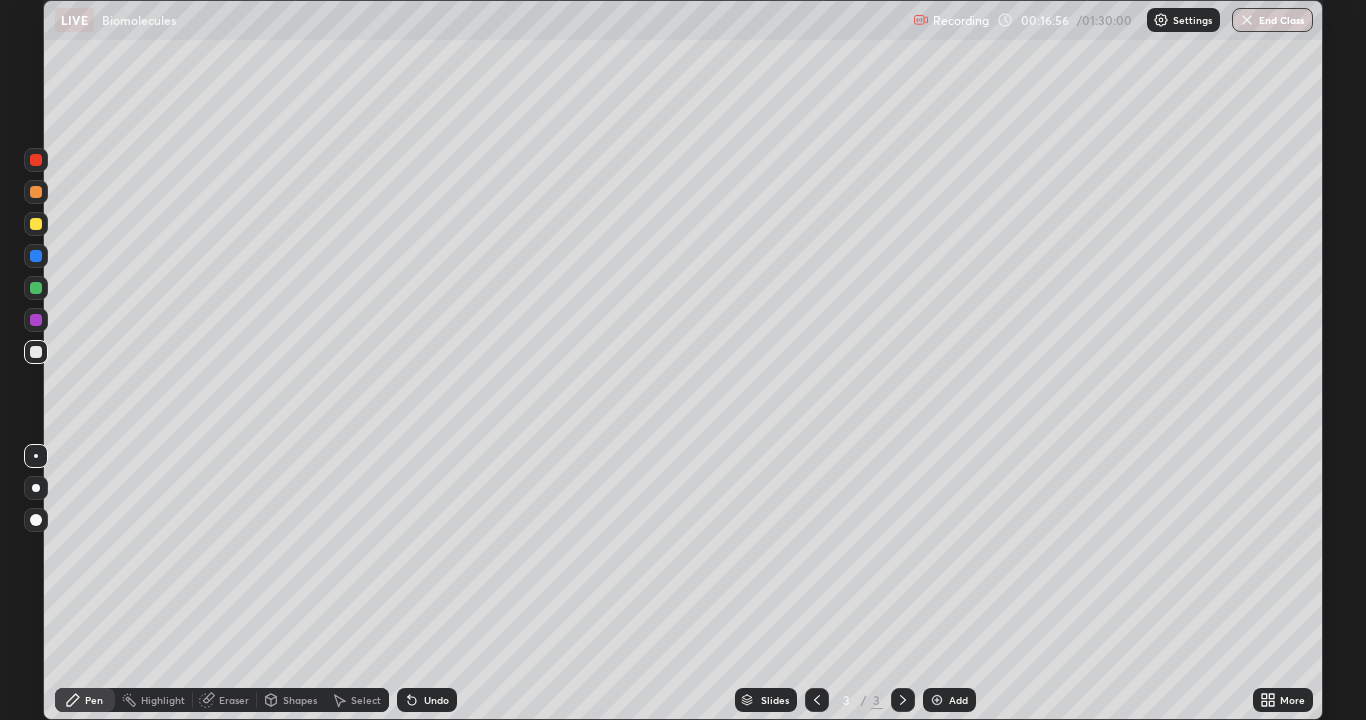 click at bounding box center (937, 700) 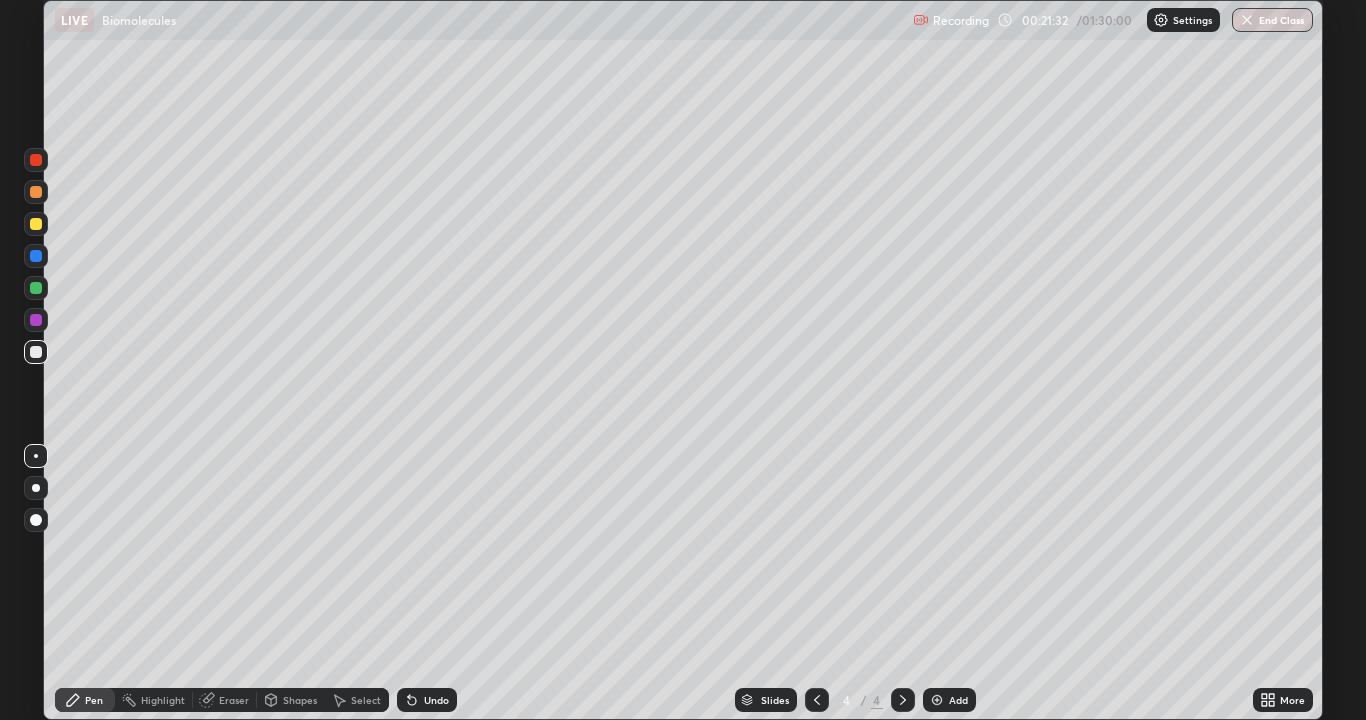 click at bounding box center [36, 224] 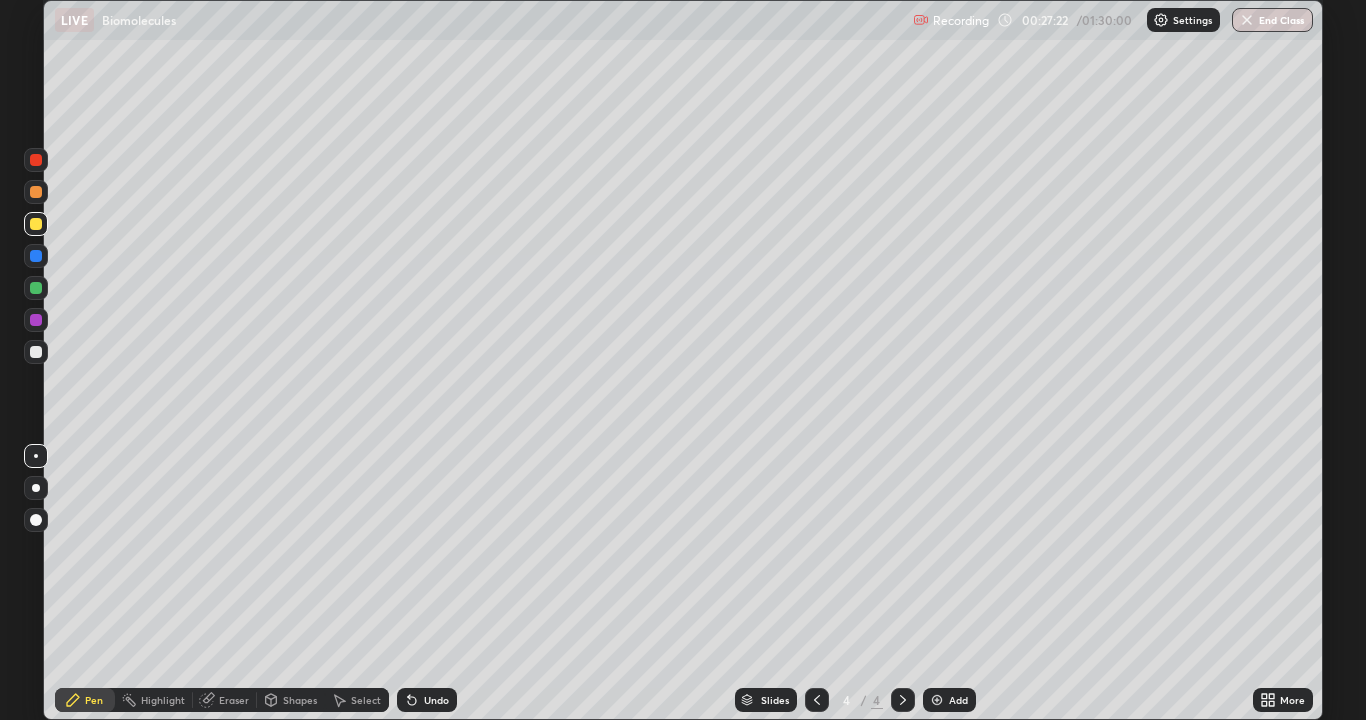 click on "Add" at bounding box center (958, 700) 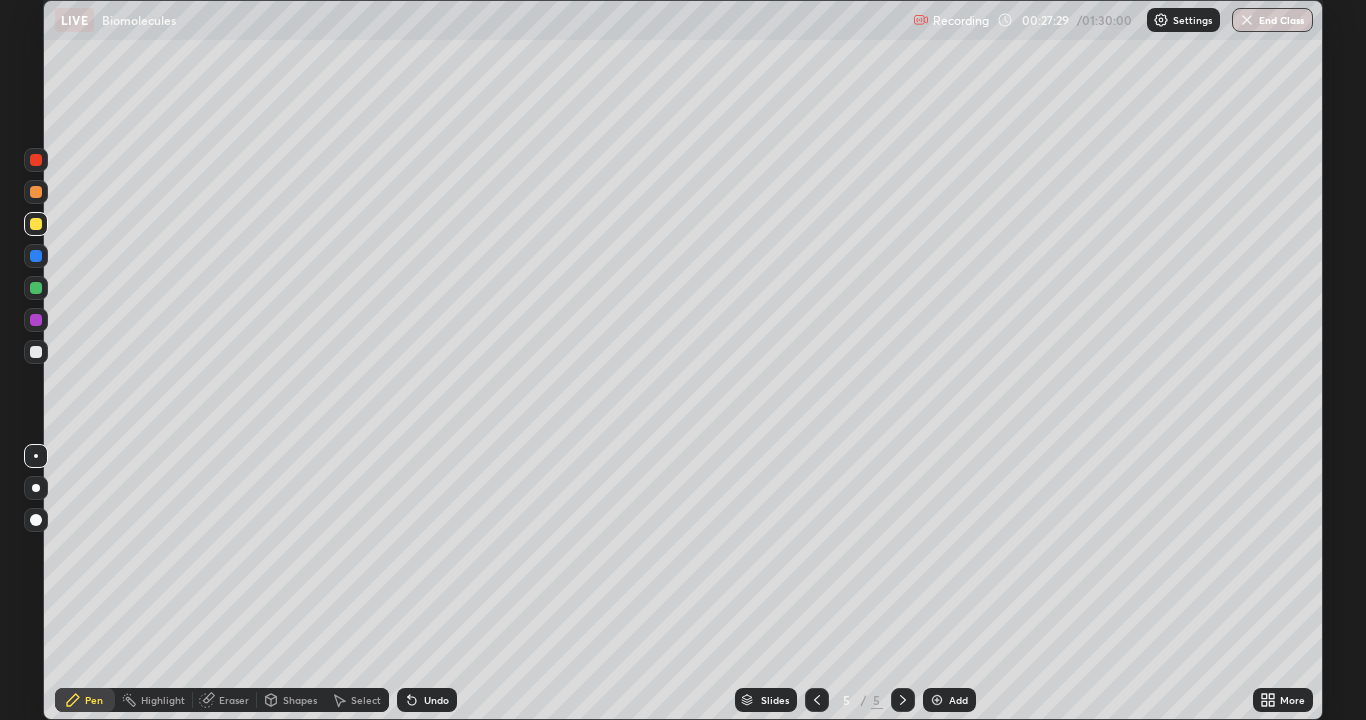 click at bounding box center [36, 352] 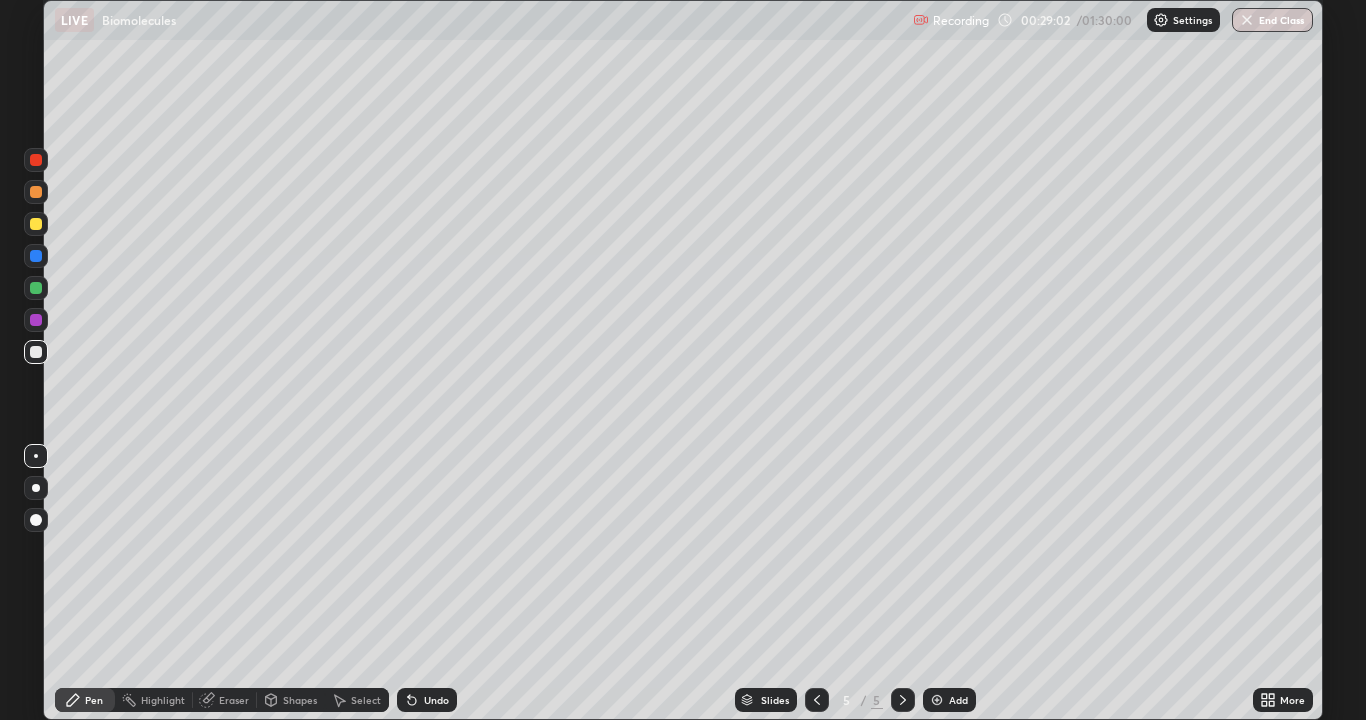 click on "Undo" at bounding box center (436, 700) 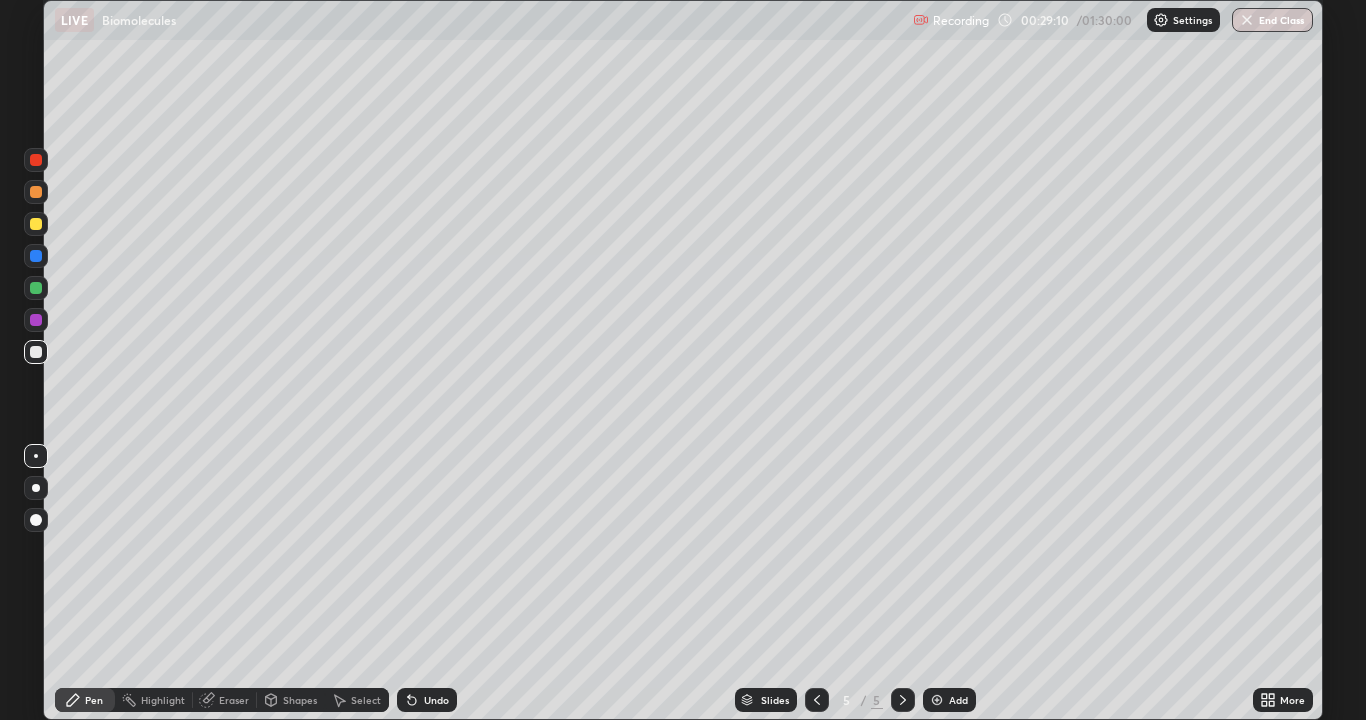 click on "Undo" at bounding box center (427, 700) 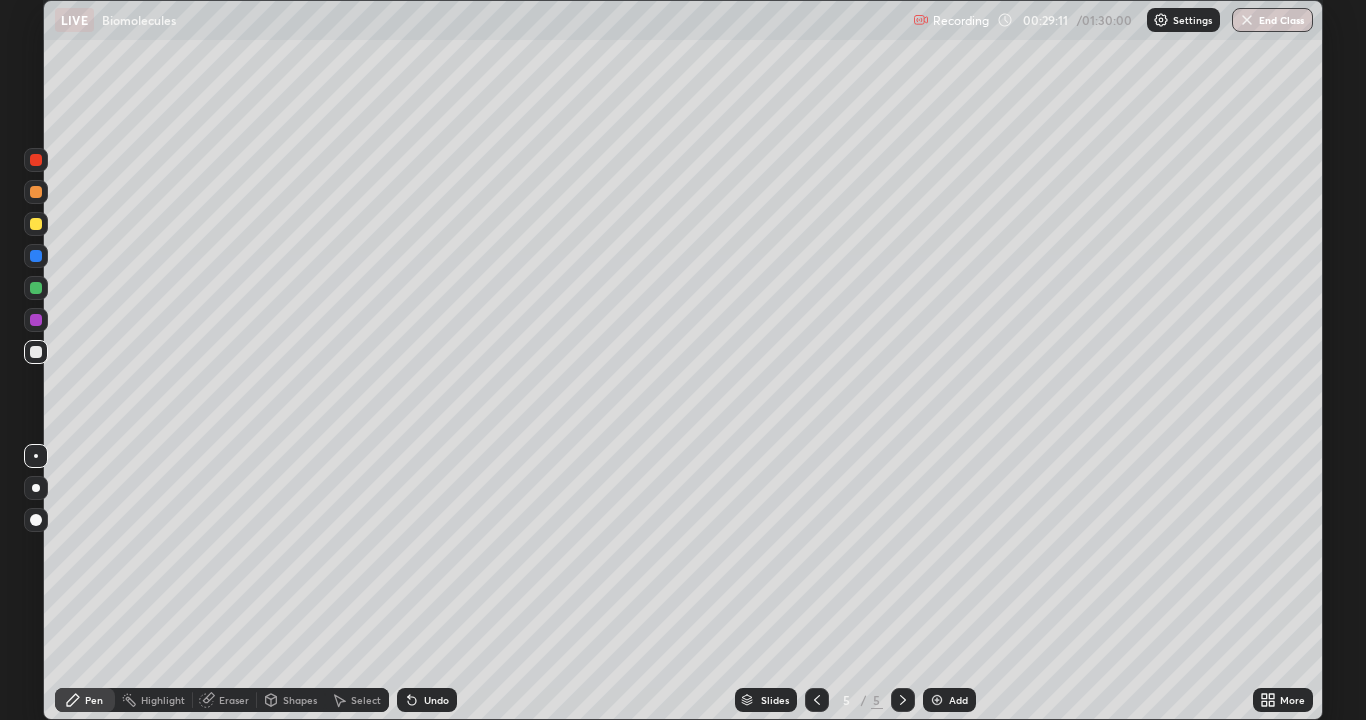 click on "Undo" at bounding box center [436, 700] 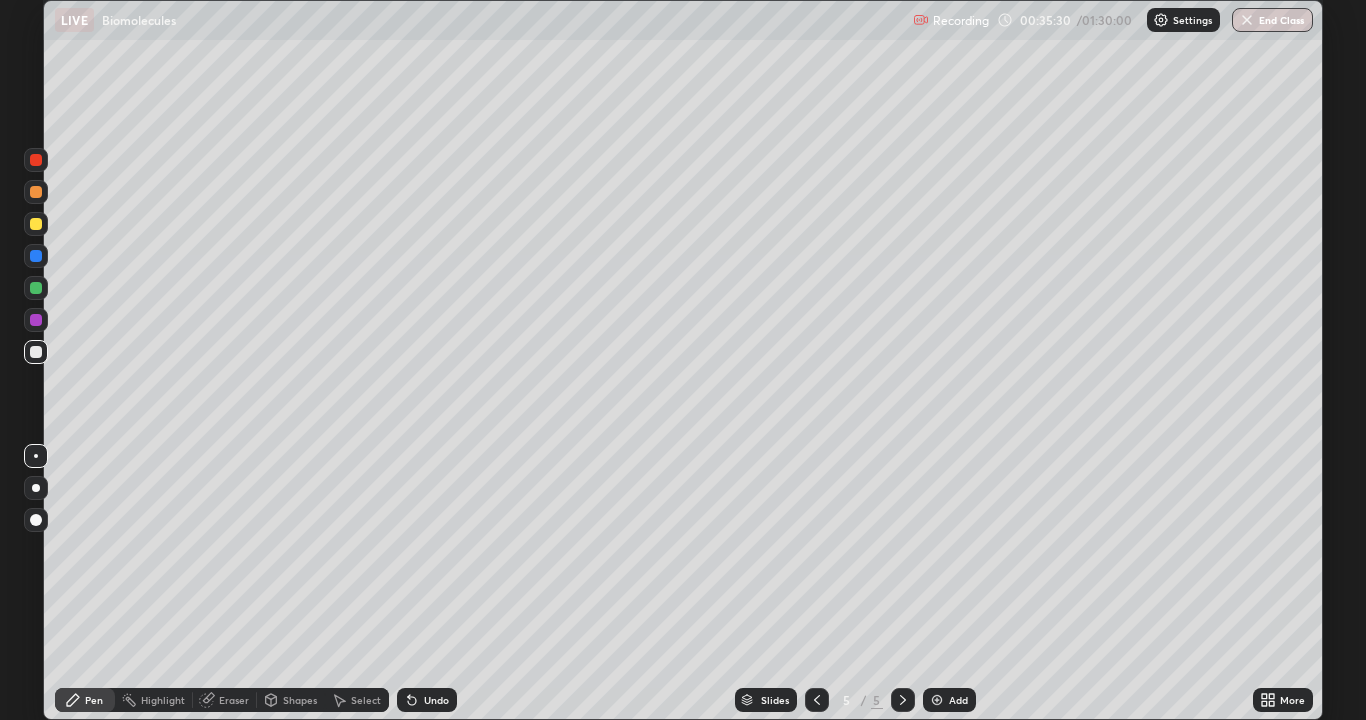 click at bounding box center (937, 700) 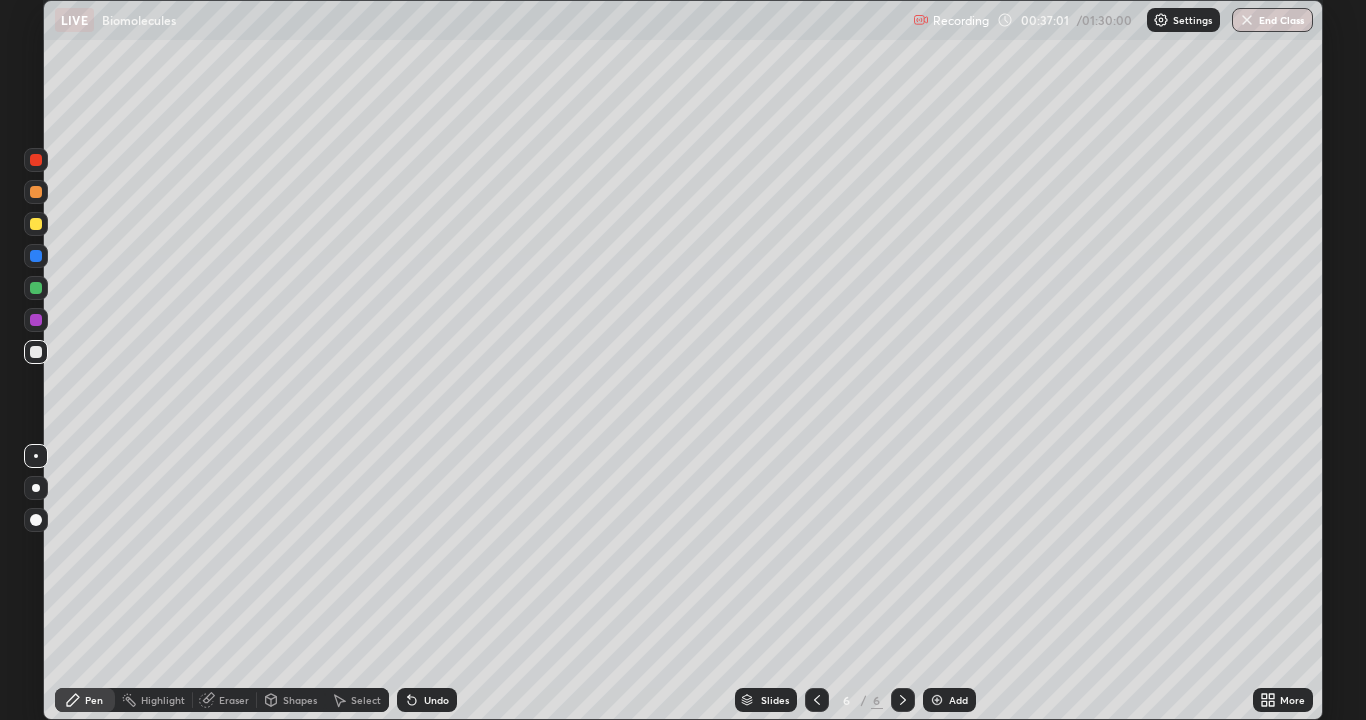 click 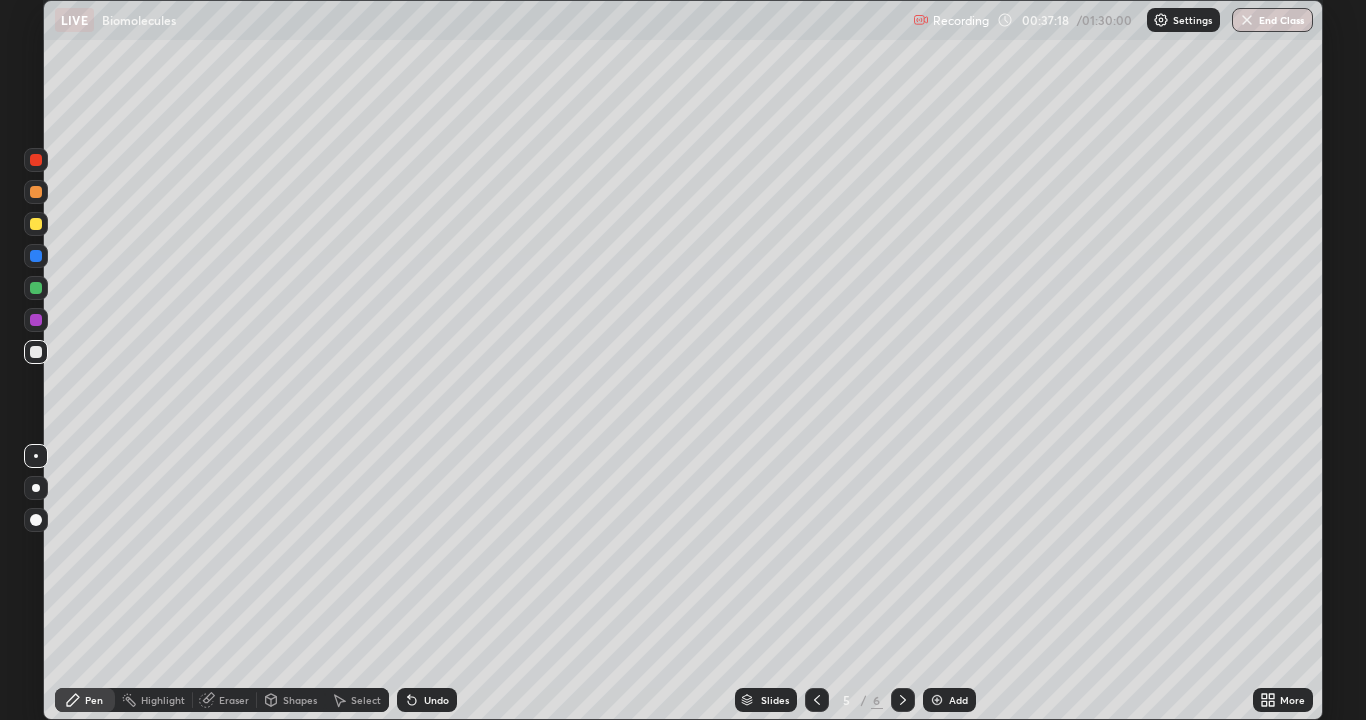 click at bounding box center (903, 700) 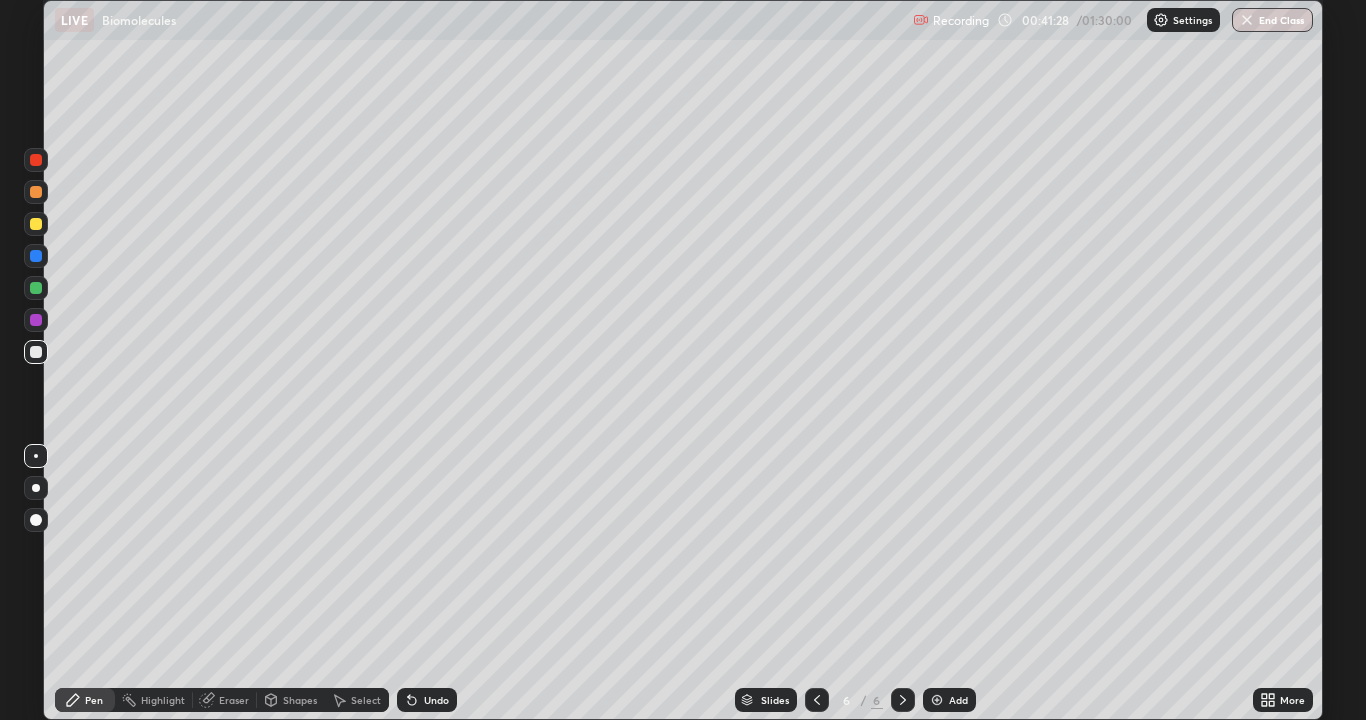 click on "Add" at bounding box center [958, 700] 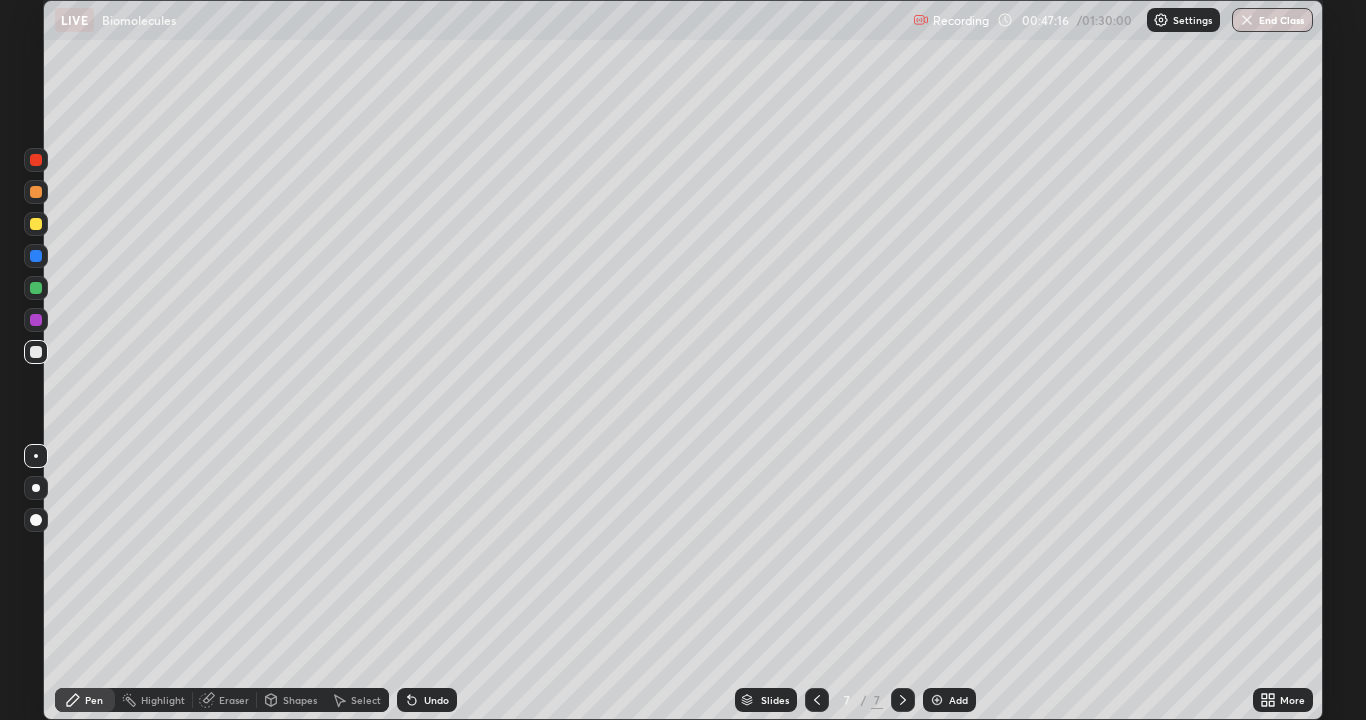 click at bounding box center (937, 700) 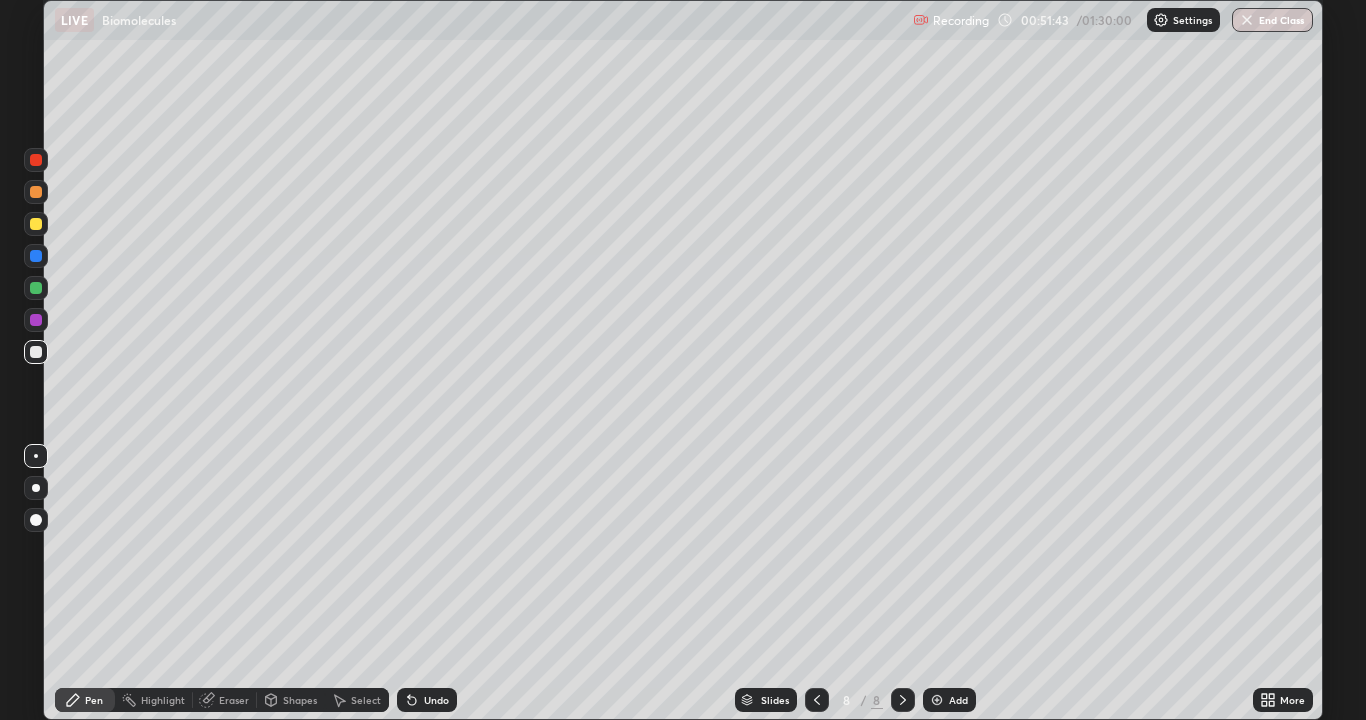 click on "Add" at bounding box center [949, 700] 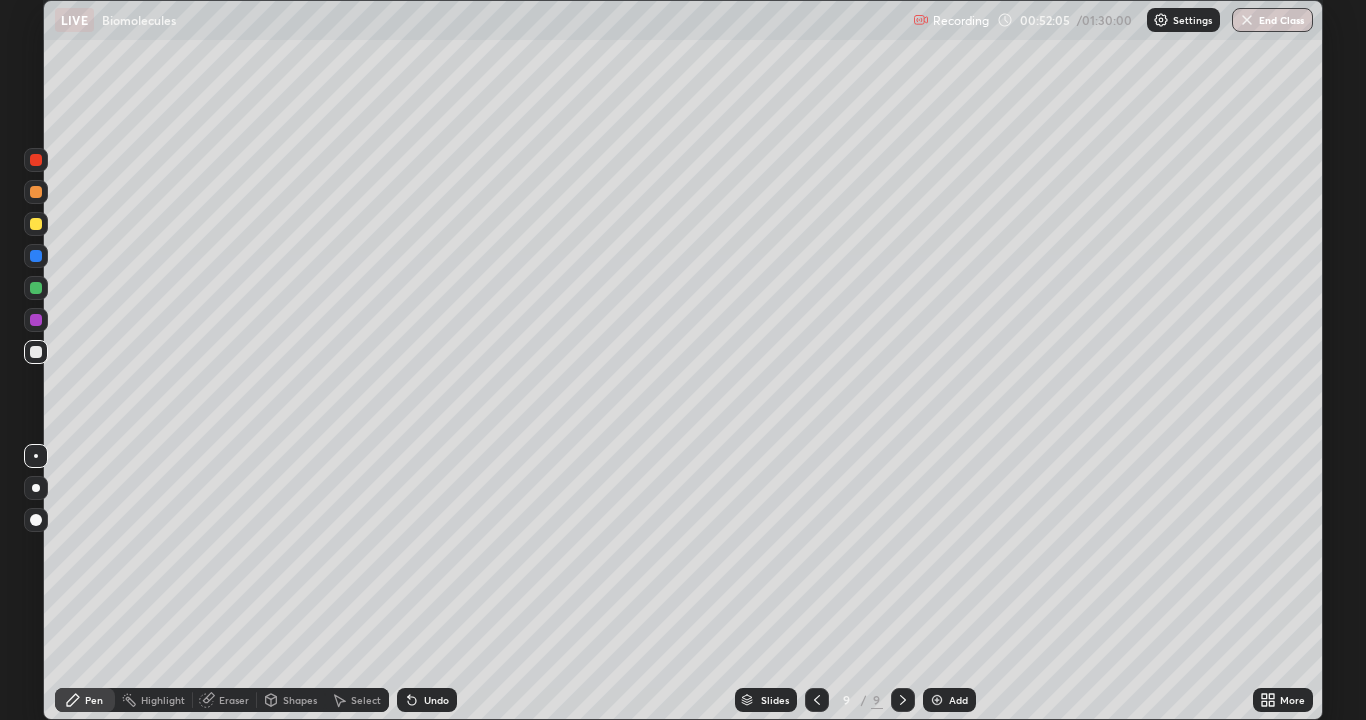 click on "Undo" at bounding box center [436, 700] 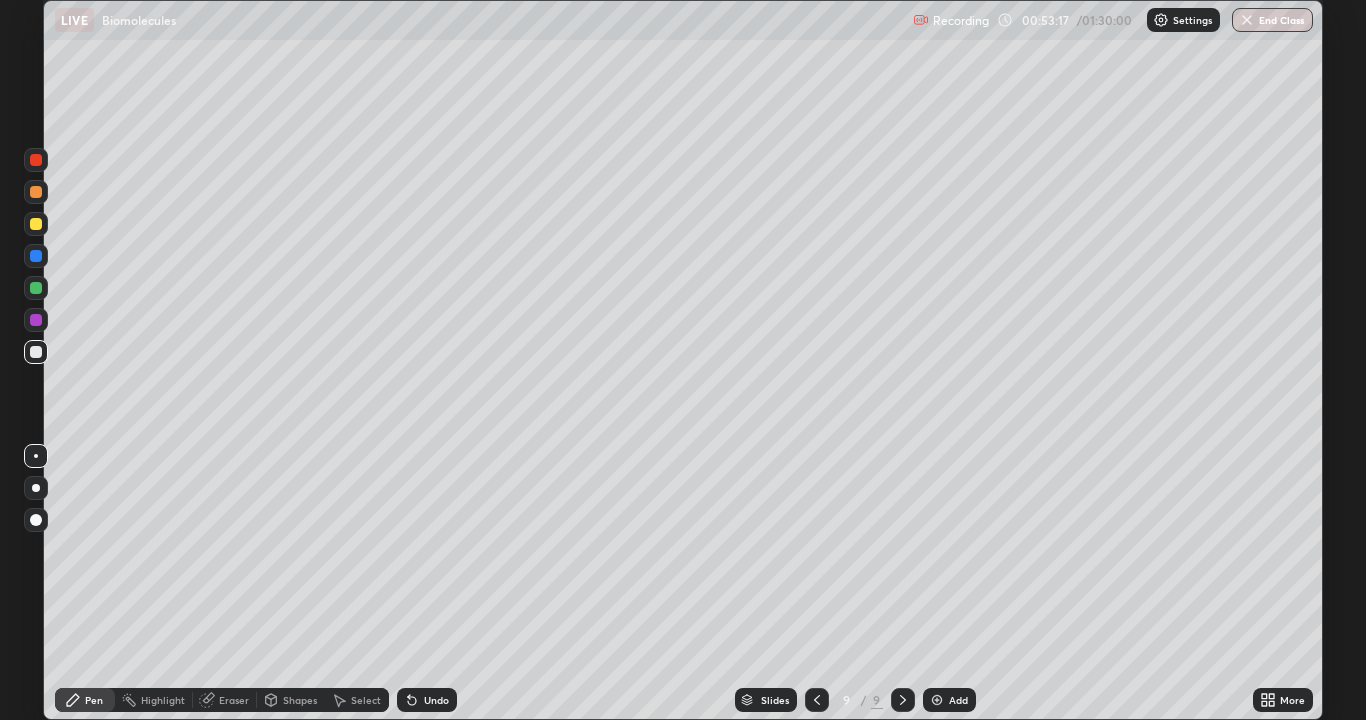 click at bounding box center (36, 224) 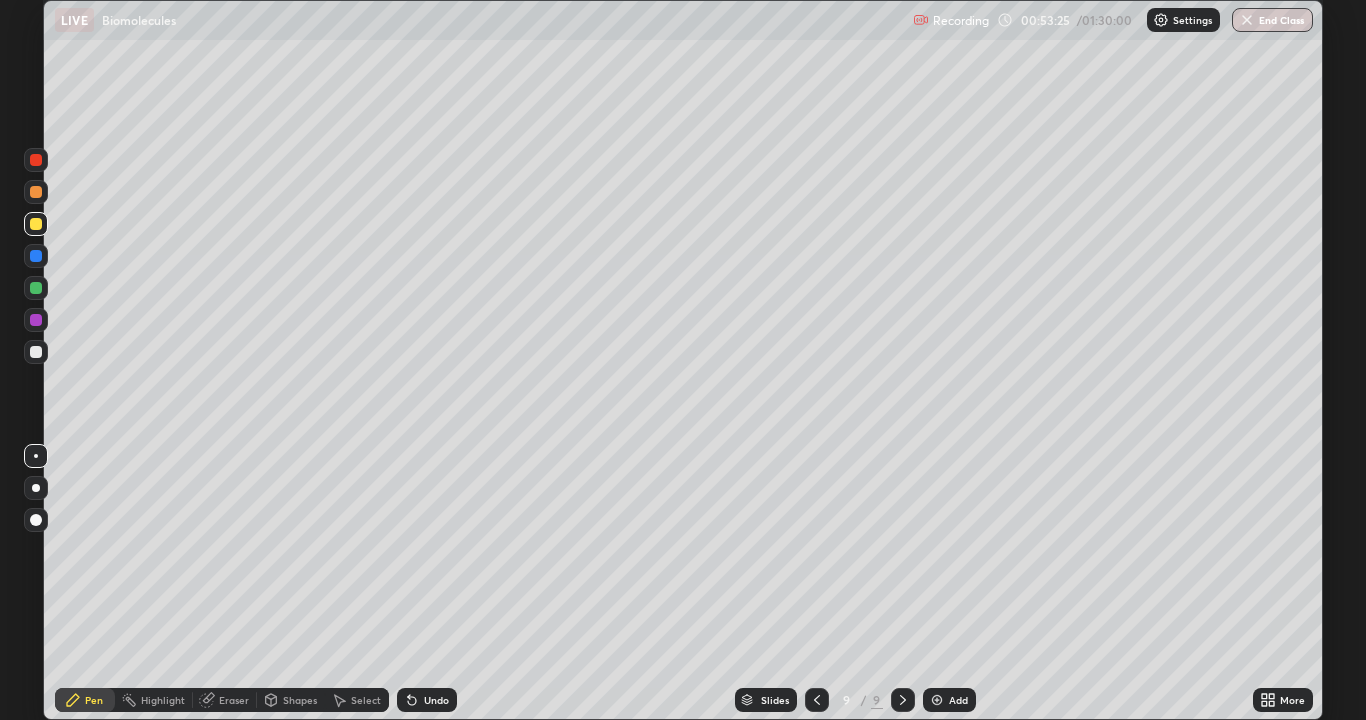 click at bounding box center [36, 352] 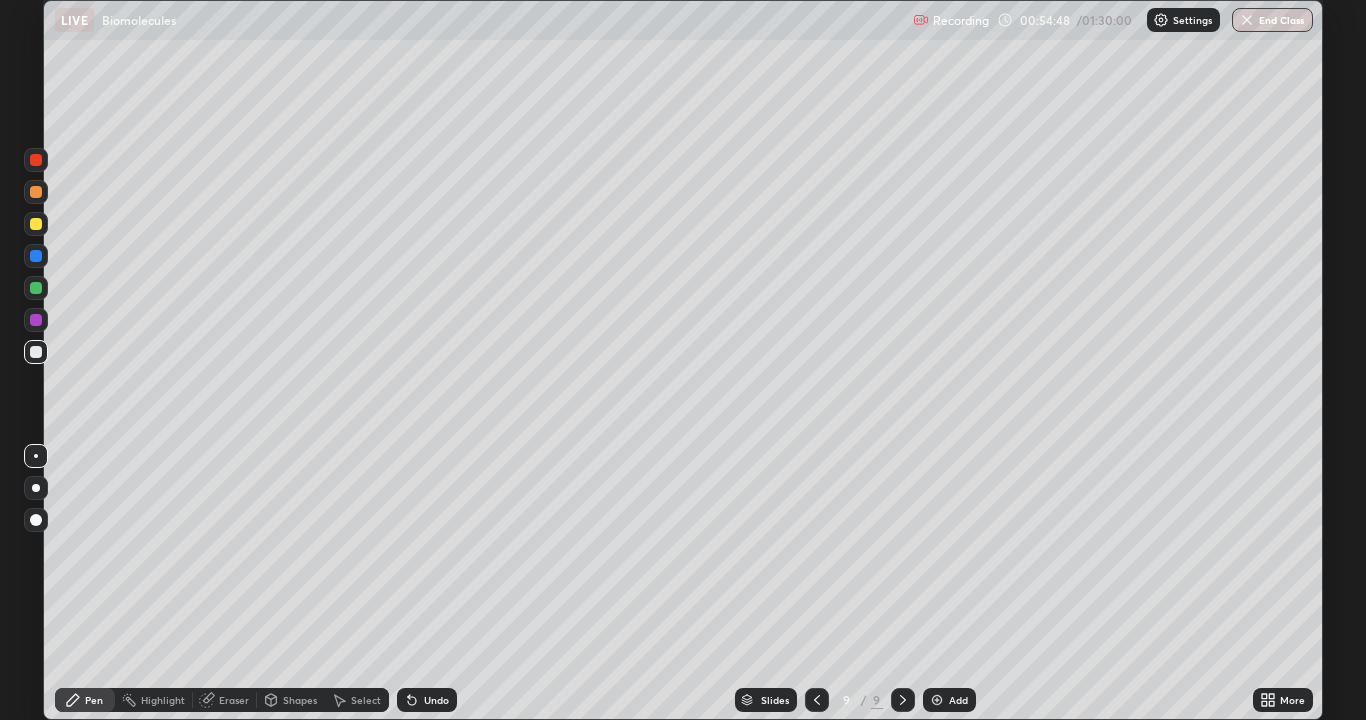click at bounding box center [36, 224] 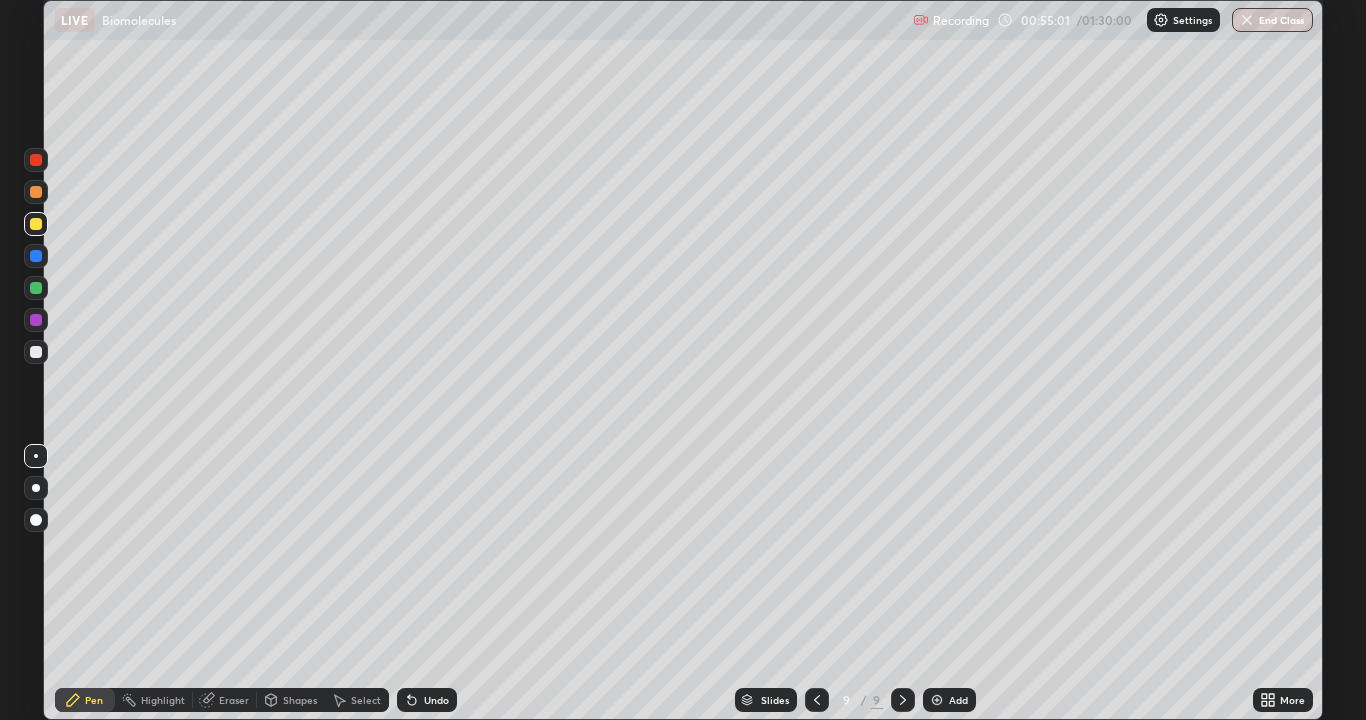 click at bounding box center (36, 352) 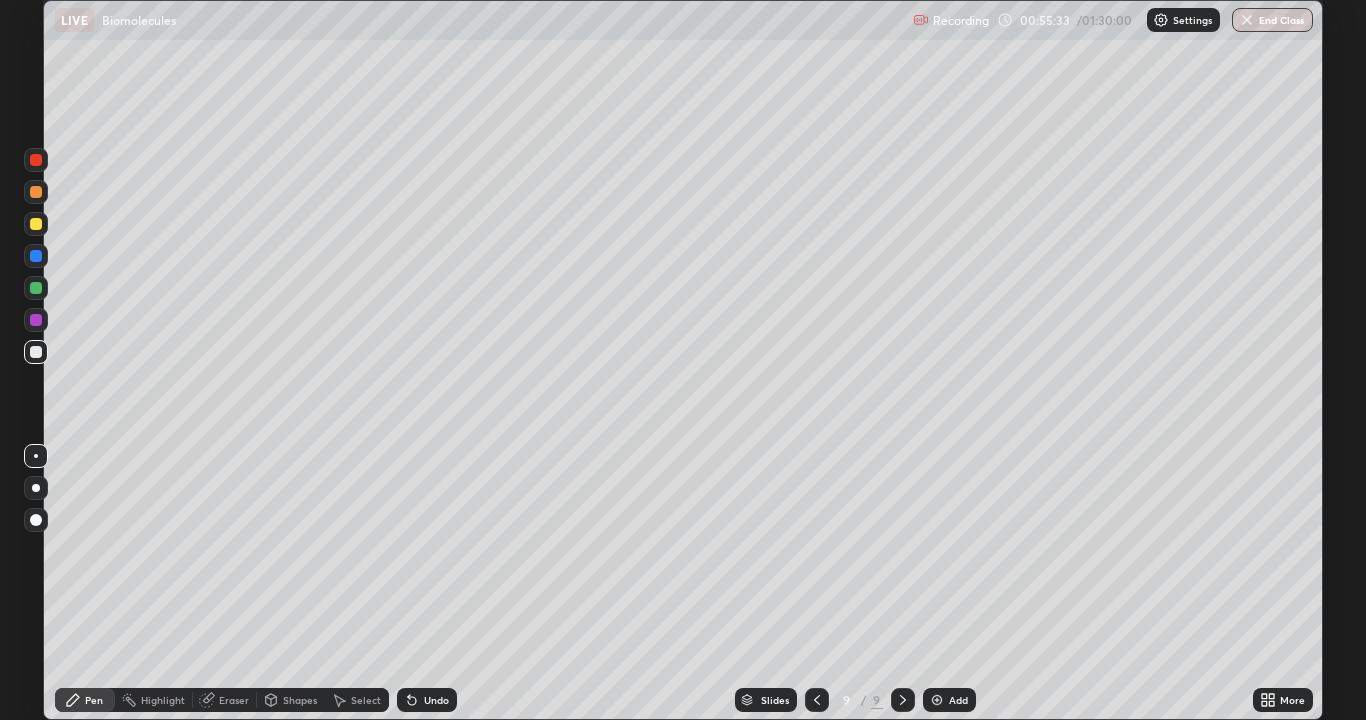 click on "Undo" at bounding box center [436, 700] 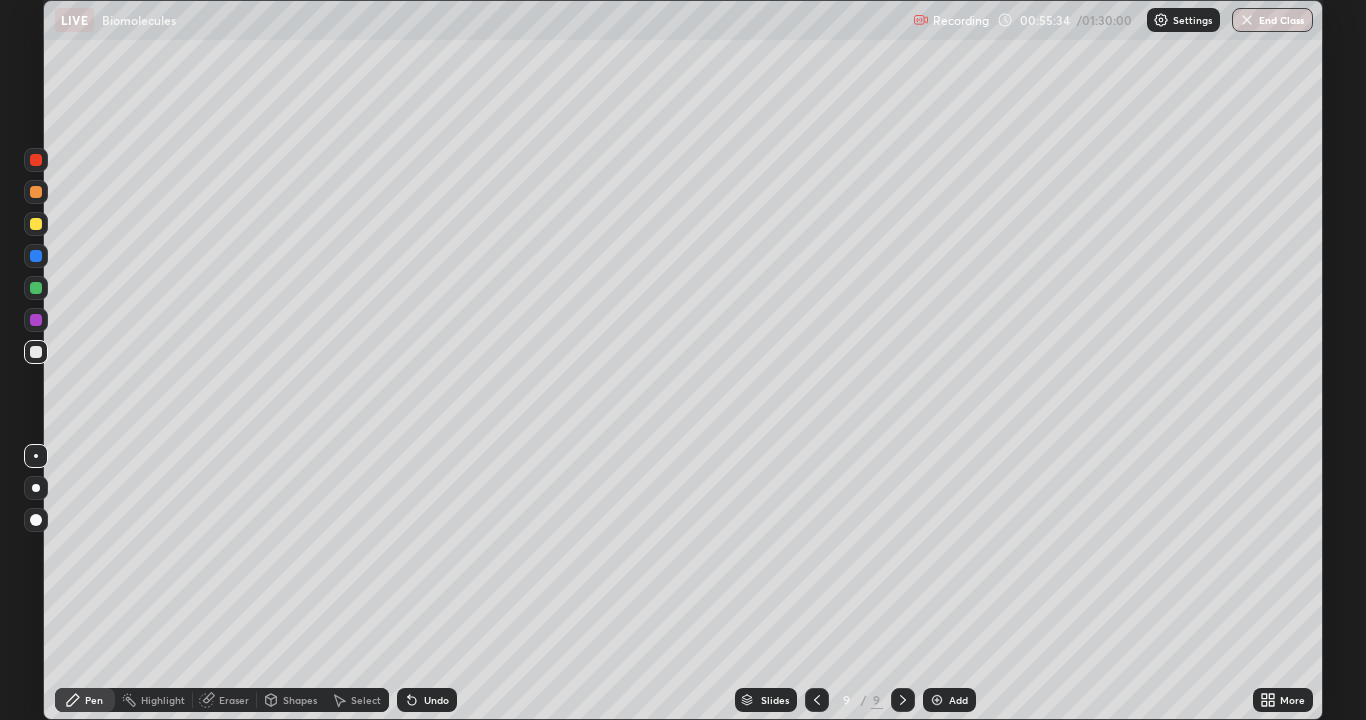 click on "Undo" at bounding box center [436, 700] 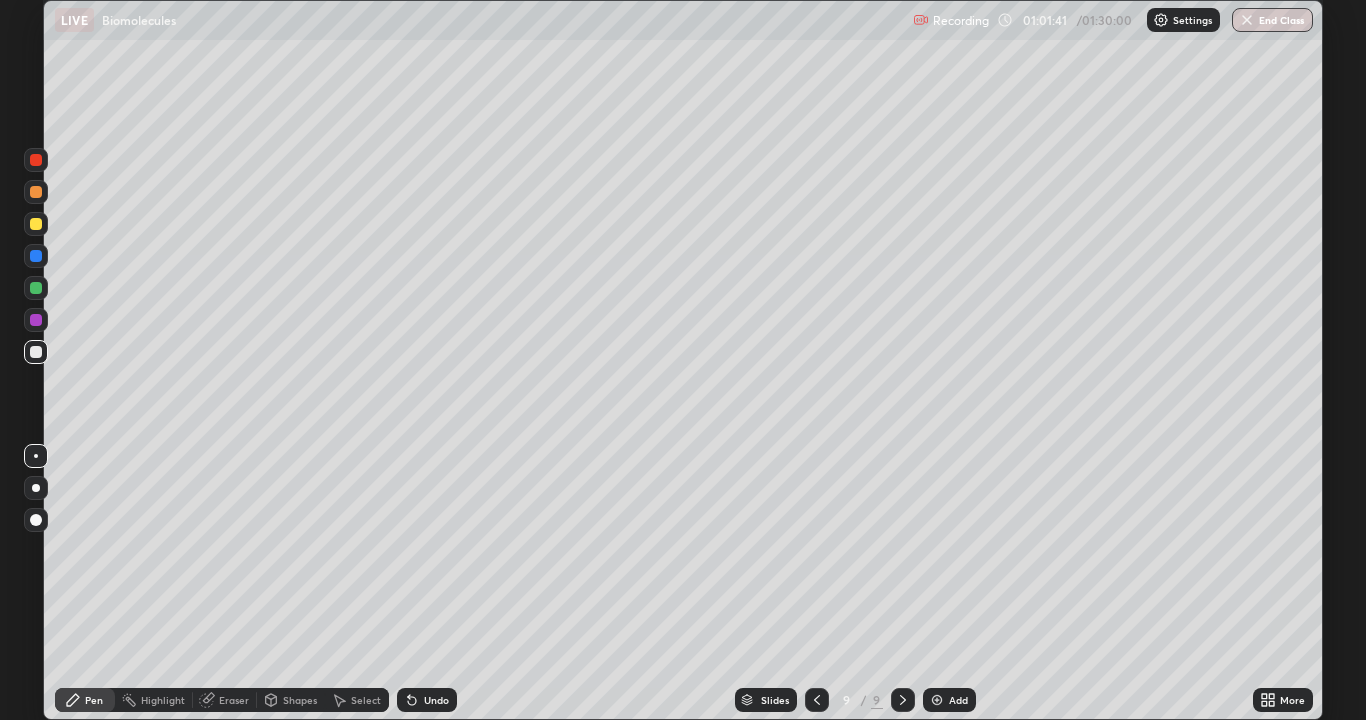 click on "Add" at bounding box center (958, 700) 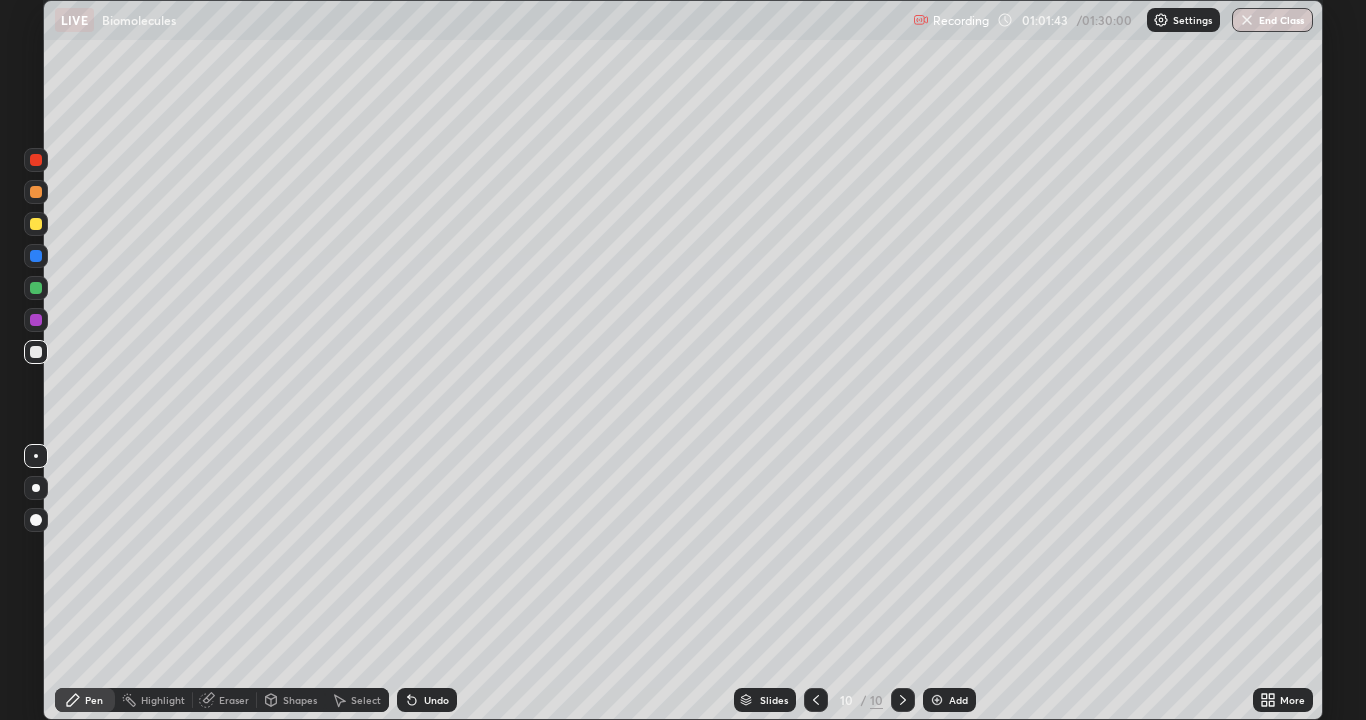 click at bounding box center [36, 352] 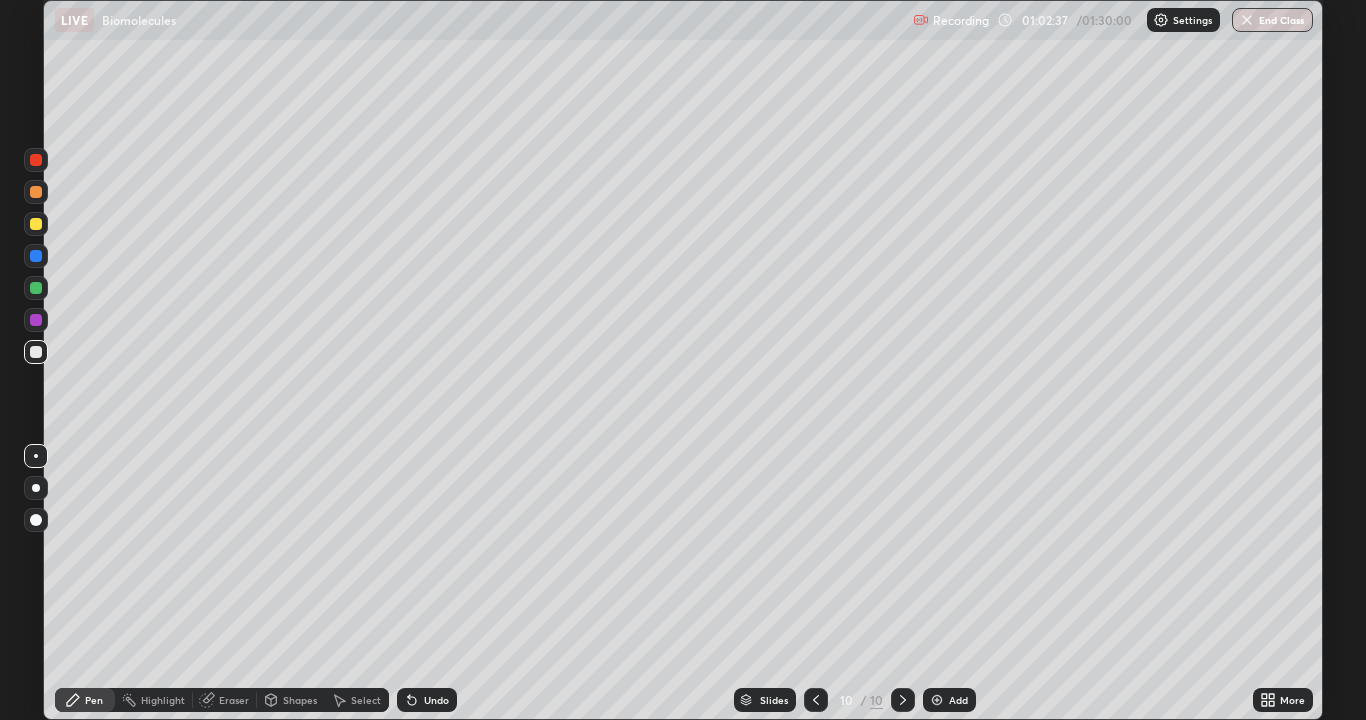 click at bounding box center [36, 224] 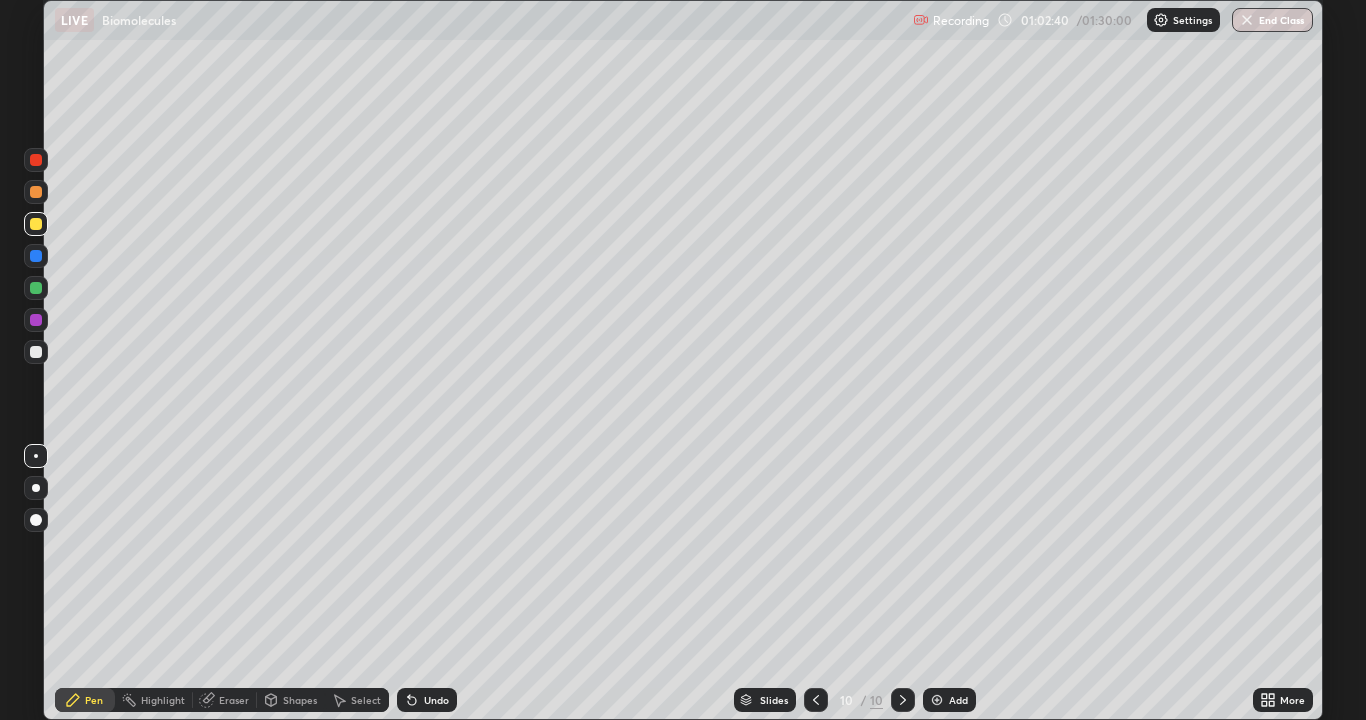 click on "Undo" at bounding box center (436, 700) 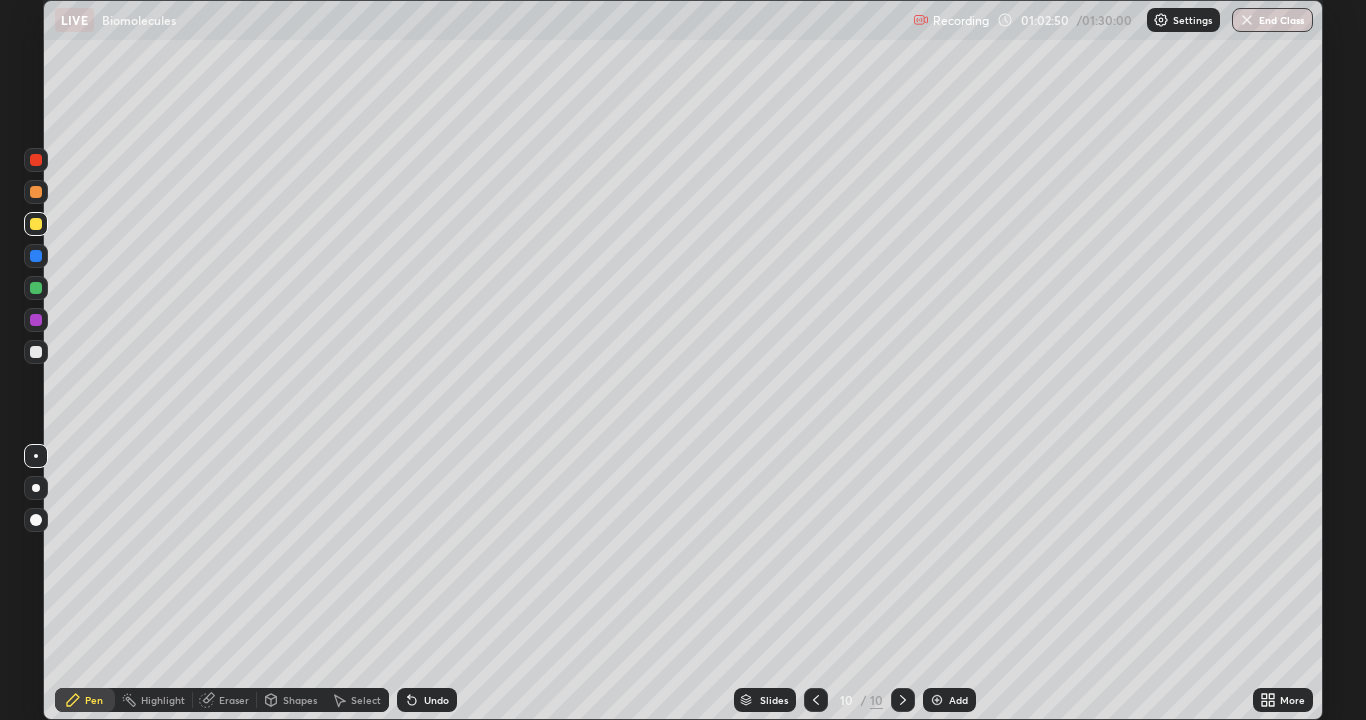 click at bounding box center [36, 456] 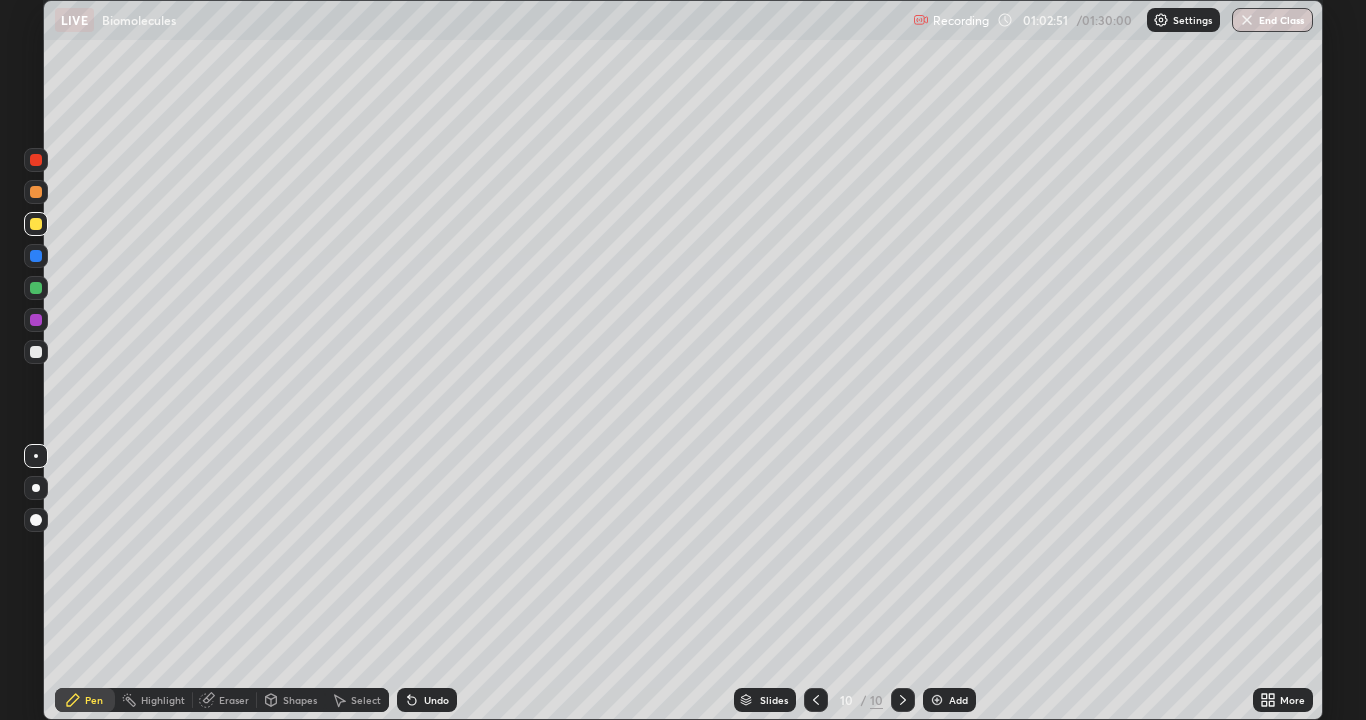 click at bounding box center (36, 352) 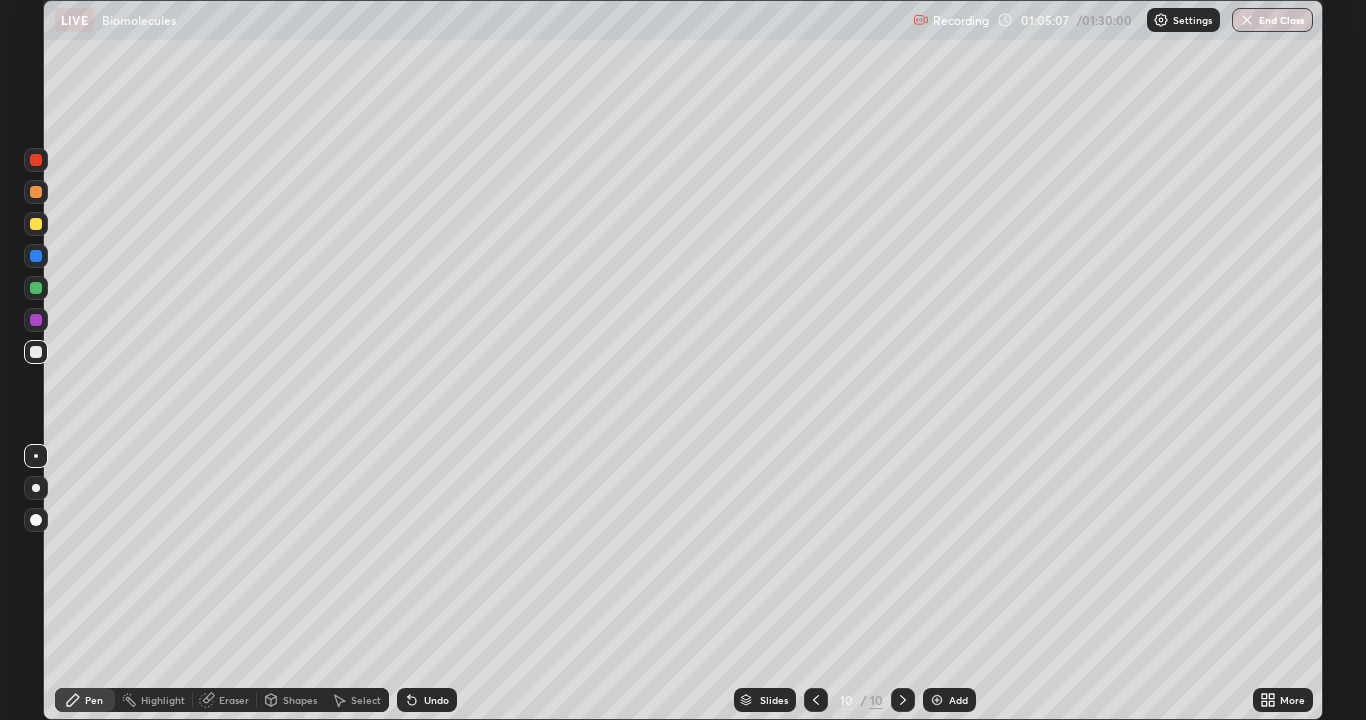 click on "Eraser" at bounding box center (234, 700) 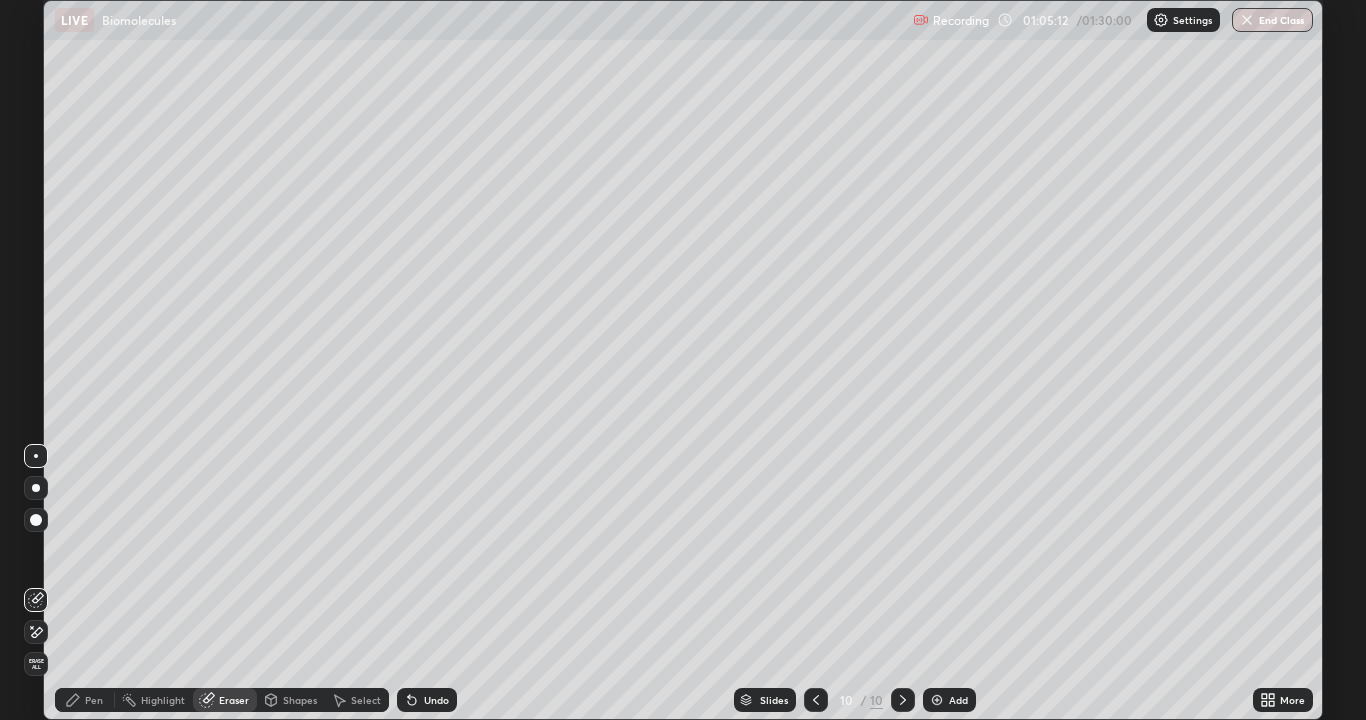 click on "Pen" at bounding box center [94, 700] 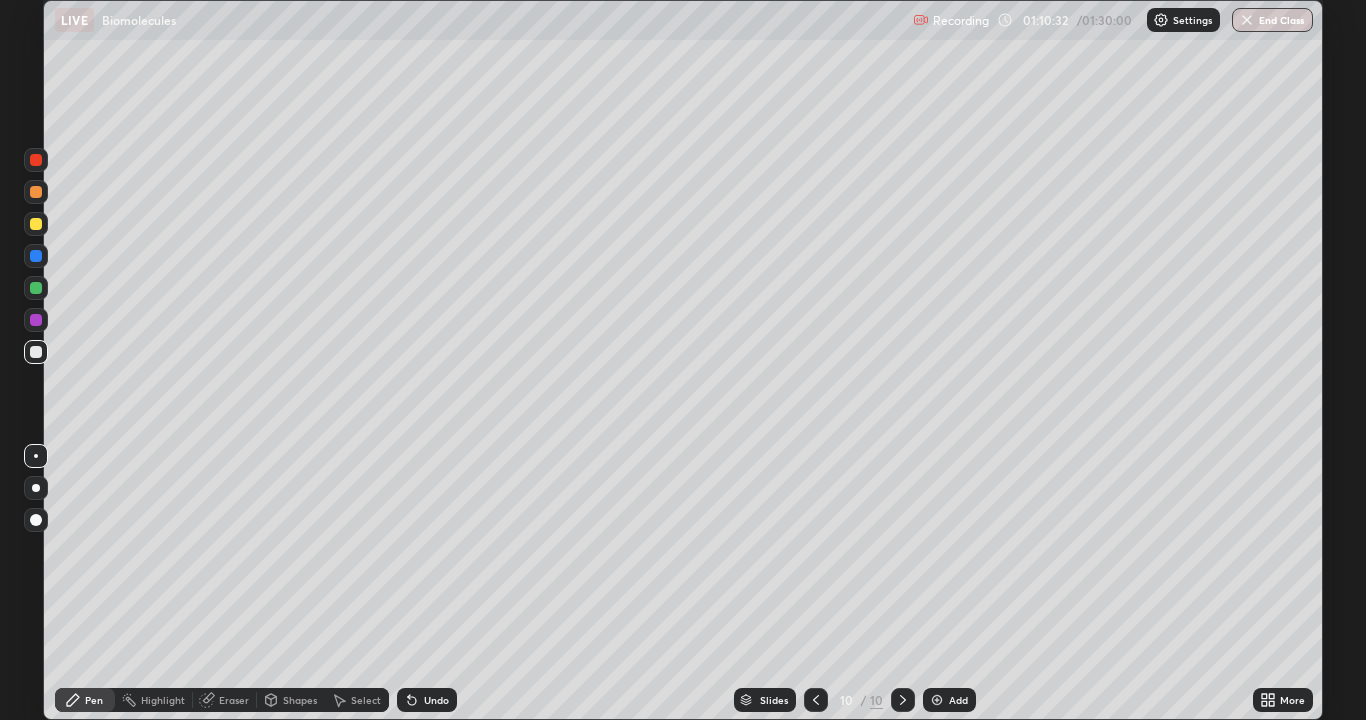 click at bounding box center (937, 700) 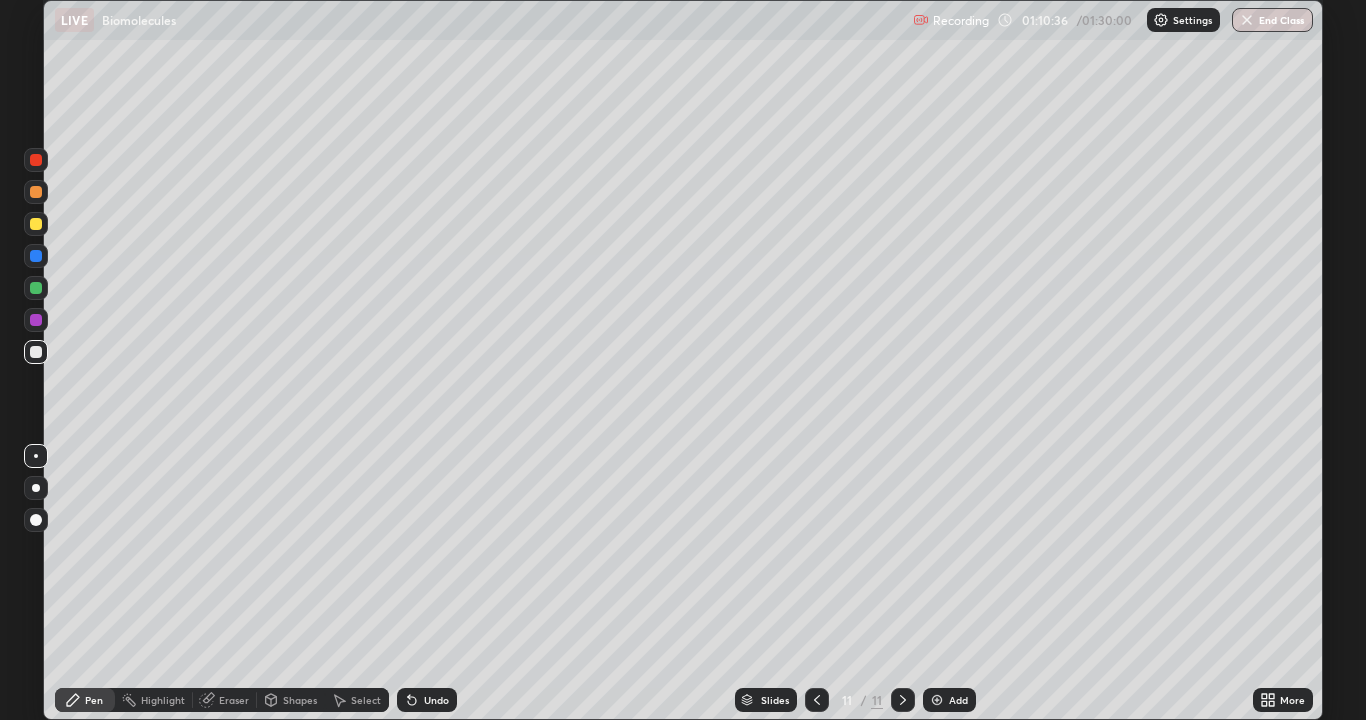 click 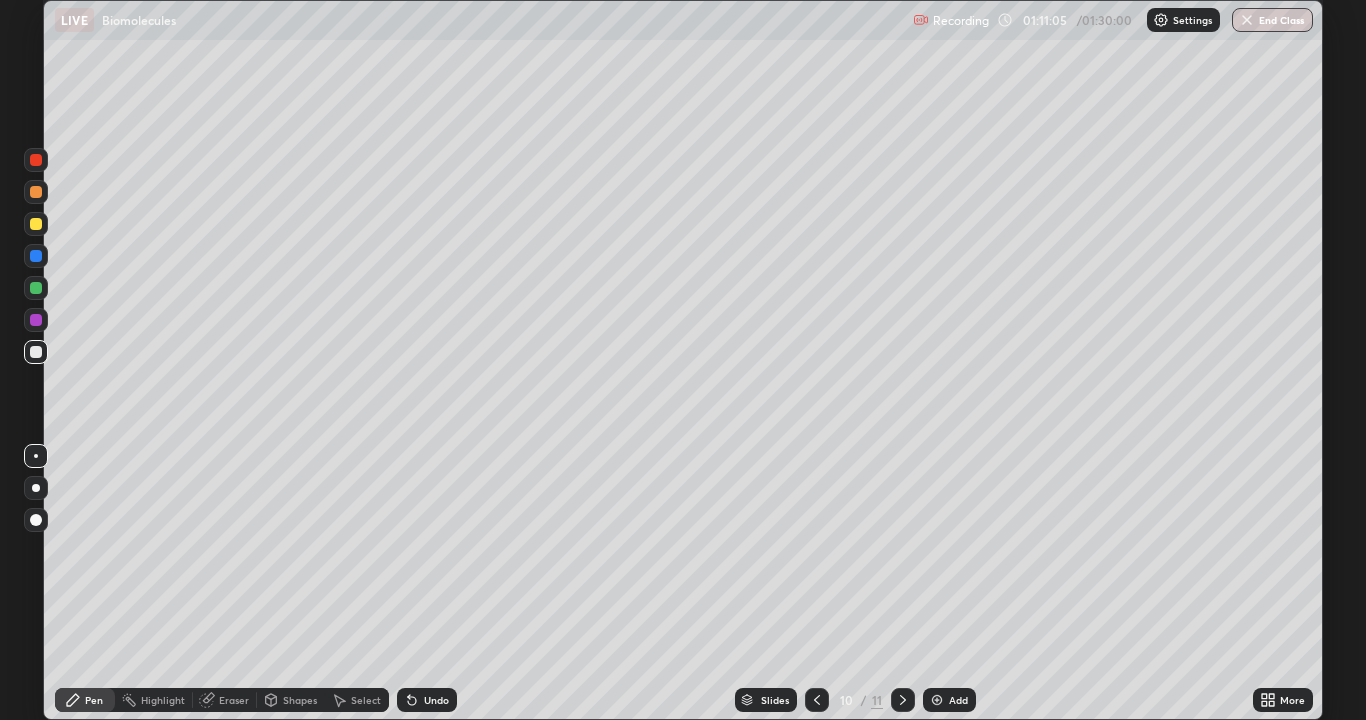 click 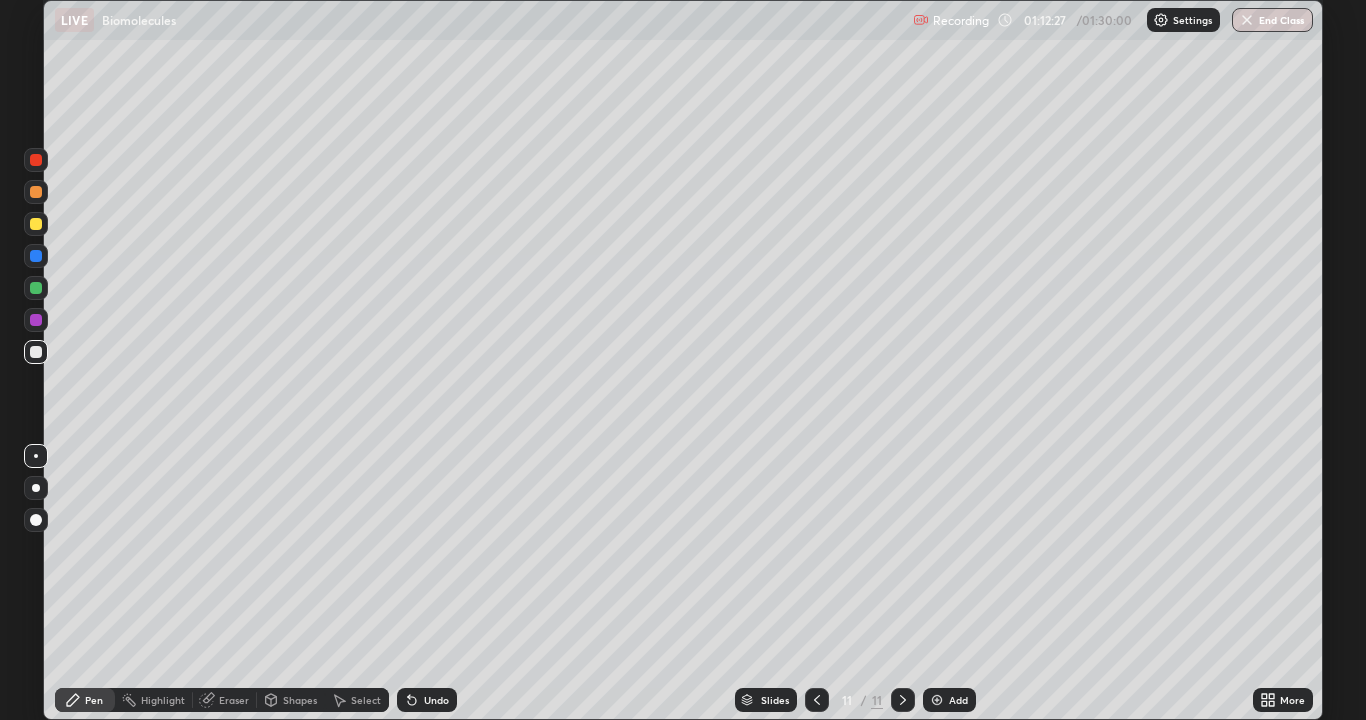 click 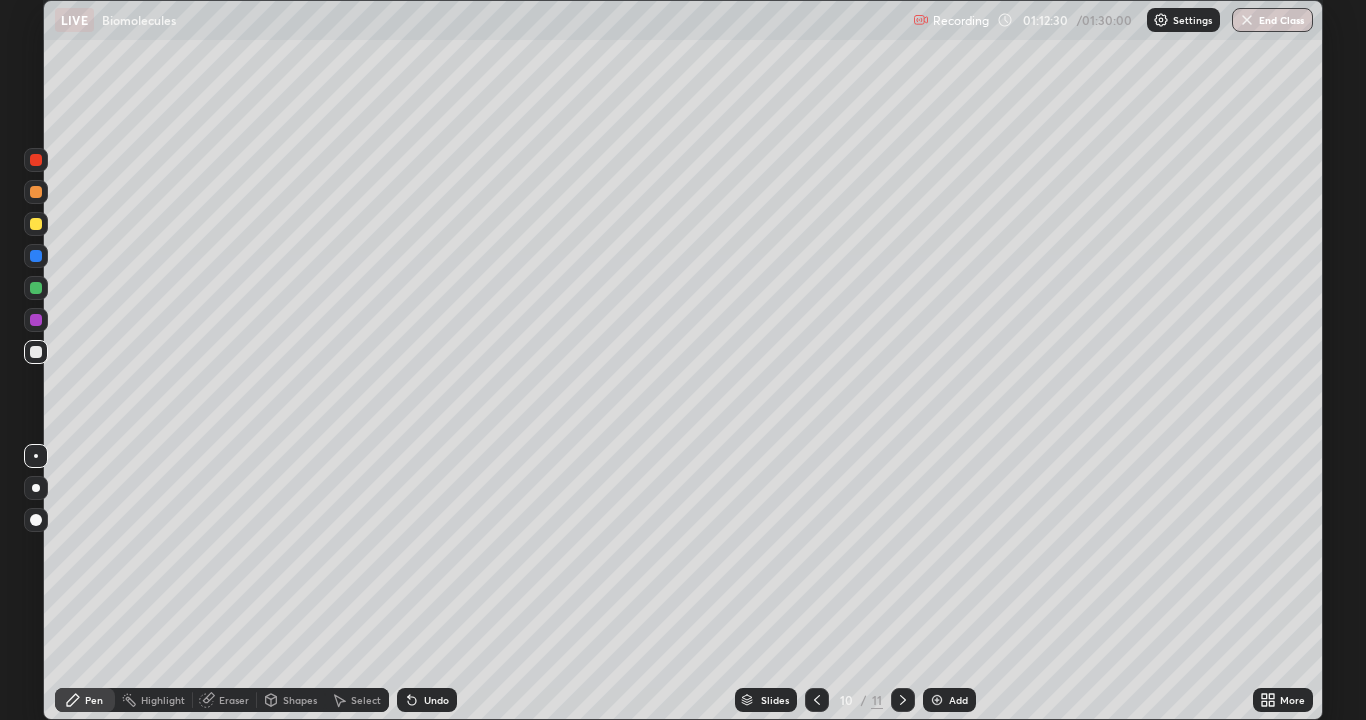 click 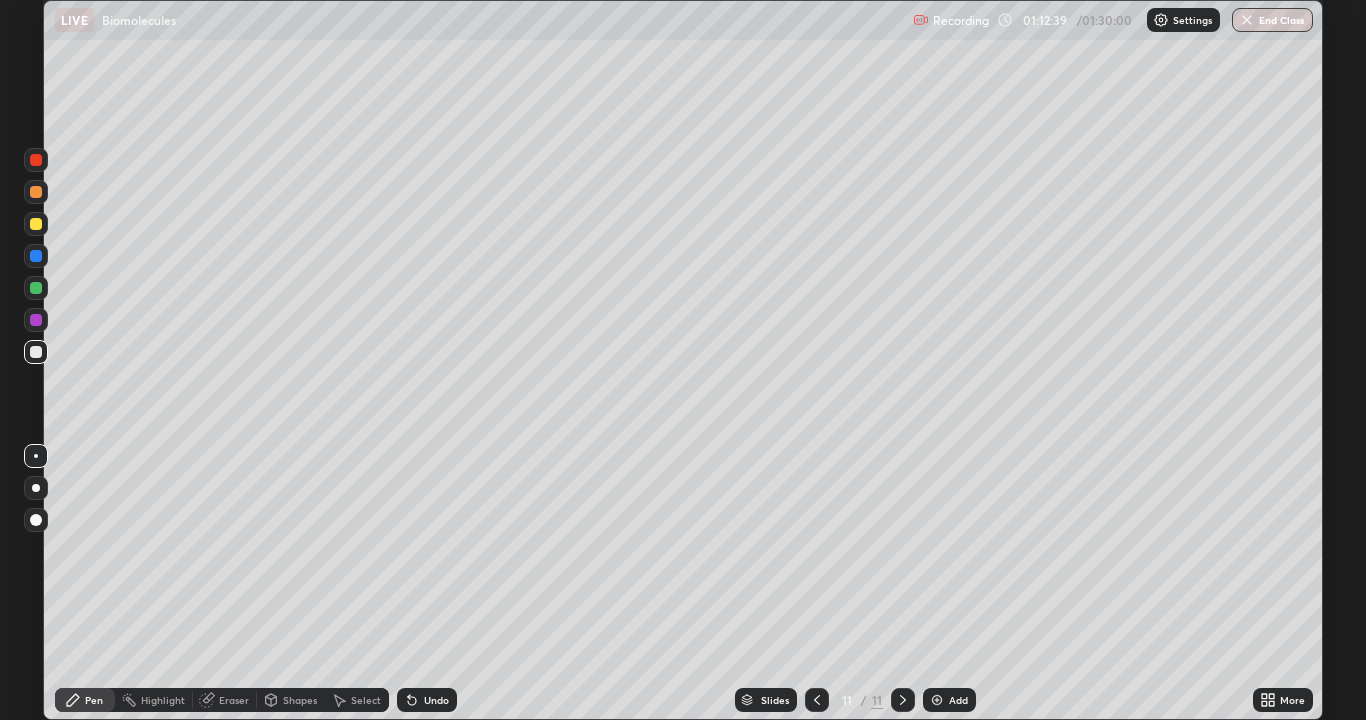 click 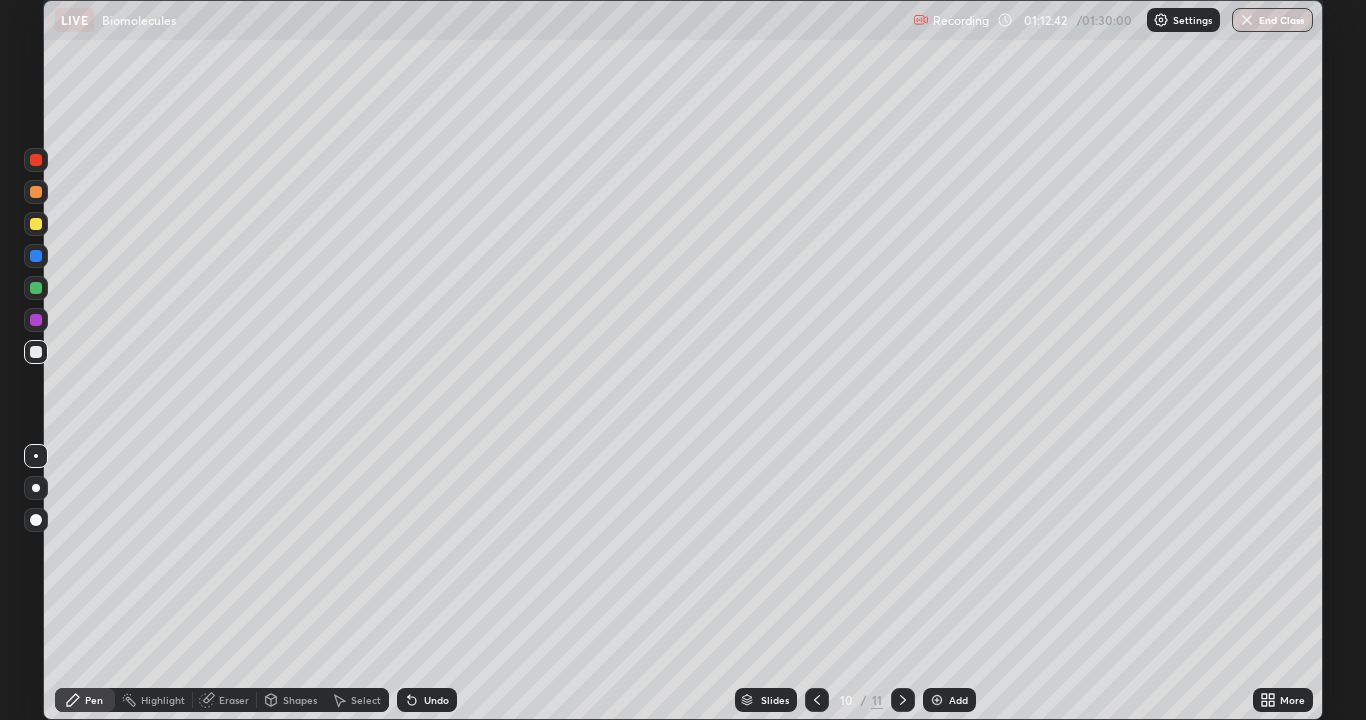 click 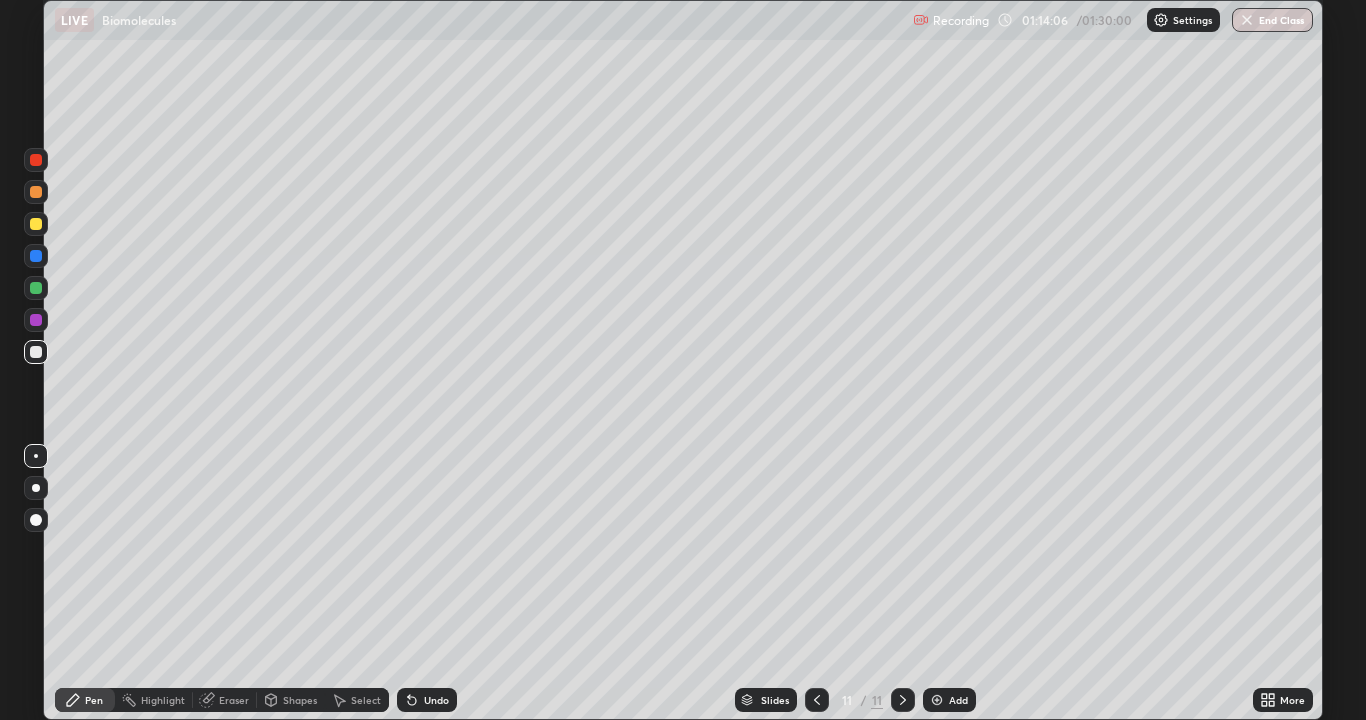 click on "Undo" at bounding box center [436, 700] 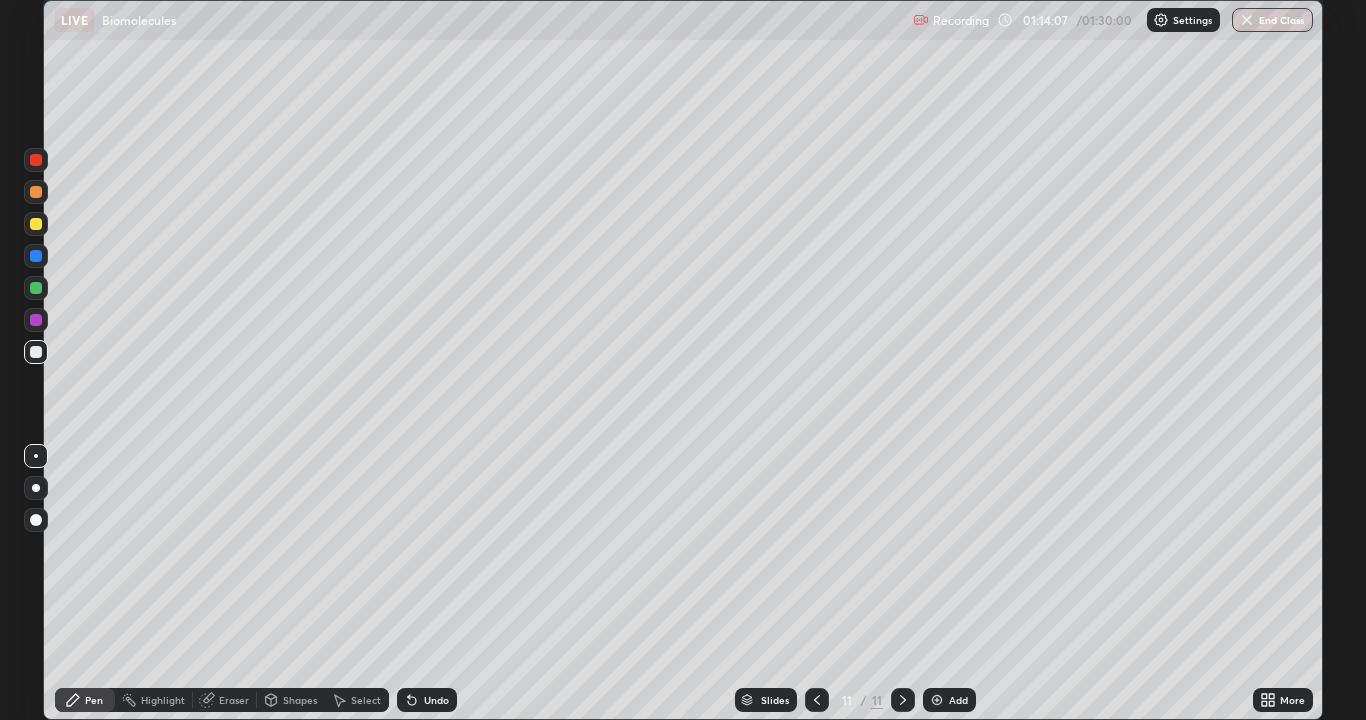 click on "Undo" at bounding box center [436, 700] 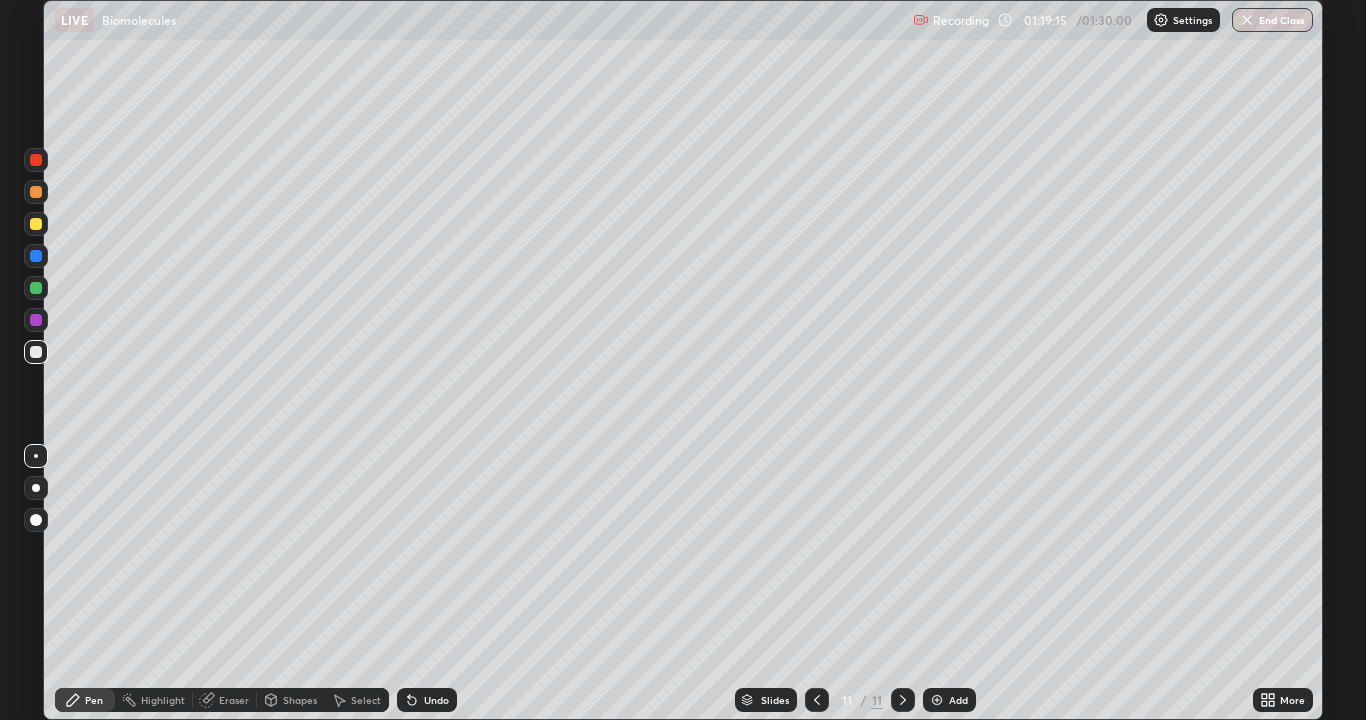 click at bounding box center [937, 700] 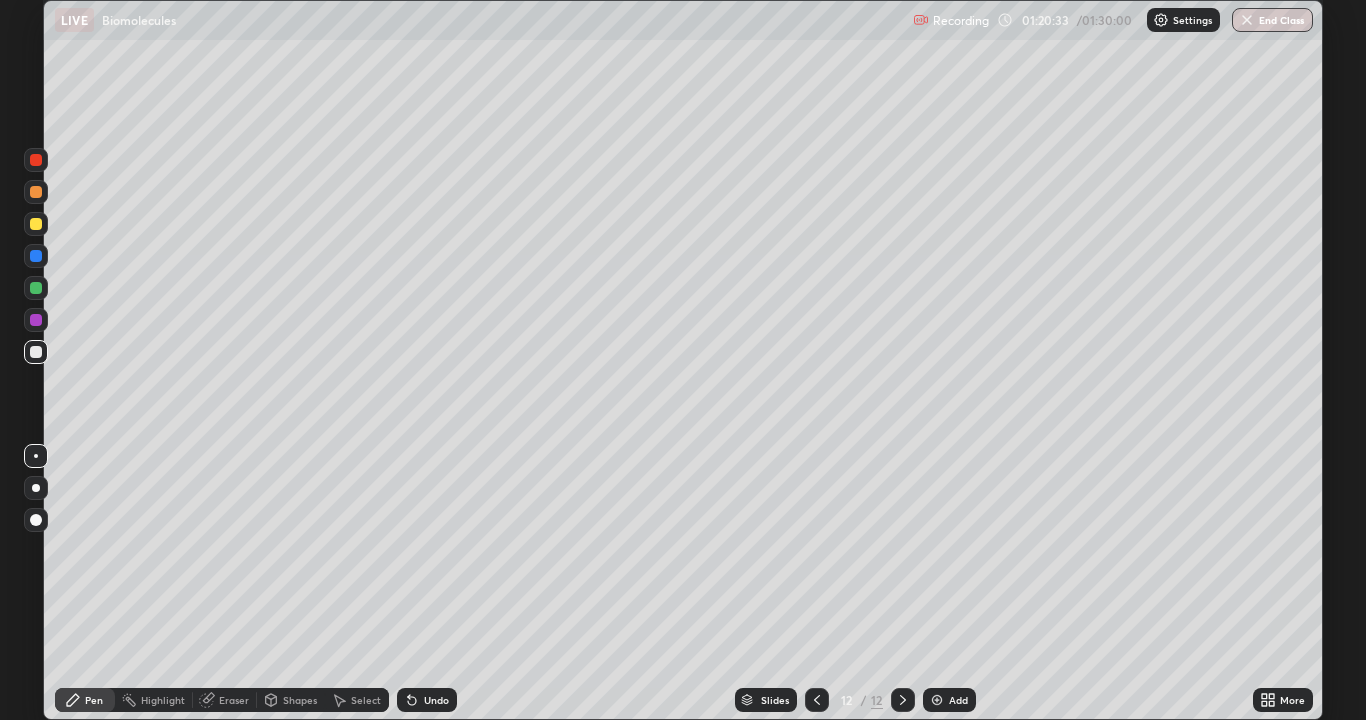 click at bounding box center (36, 224) 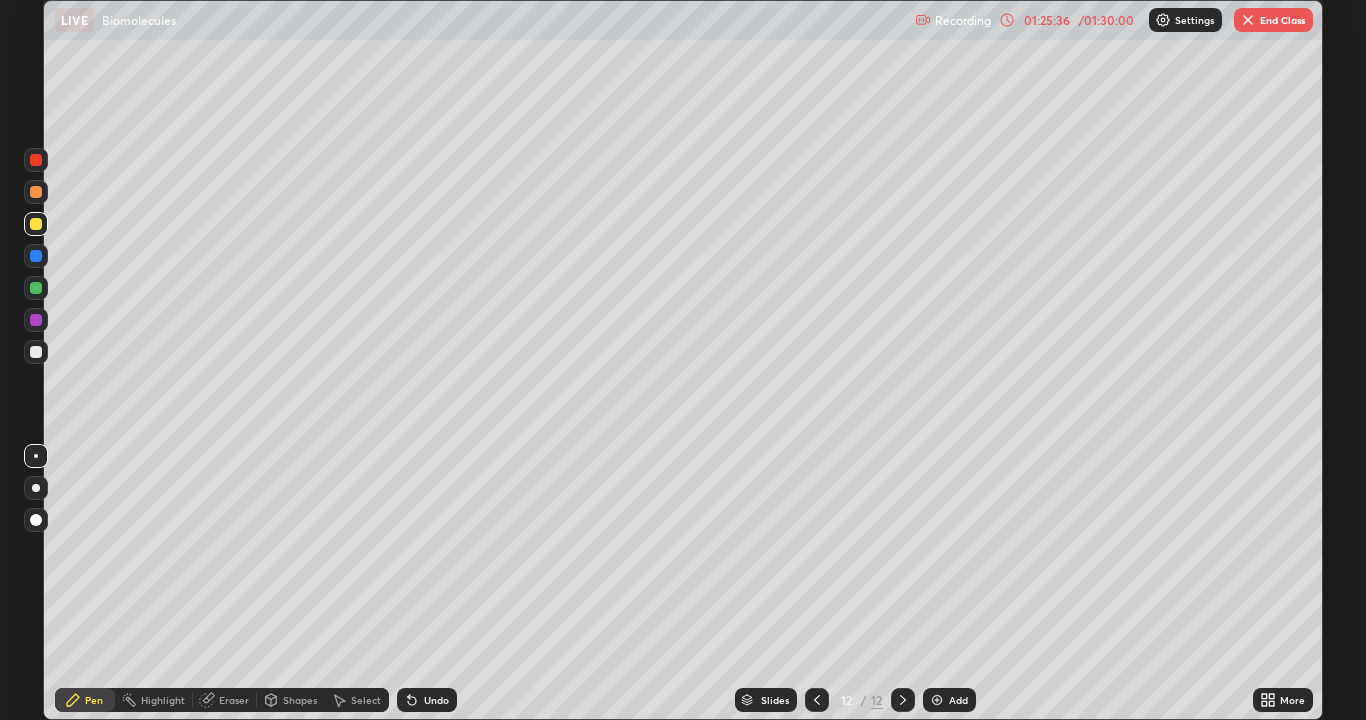 click on "Add" at bounding box center (958, 700) 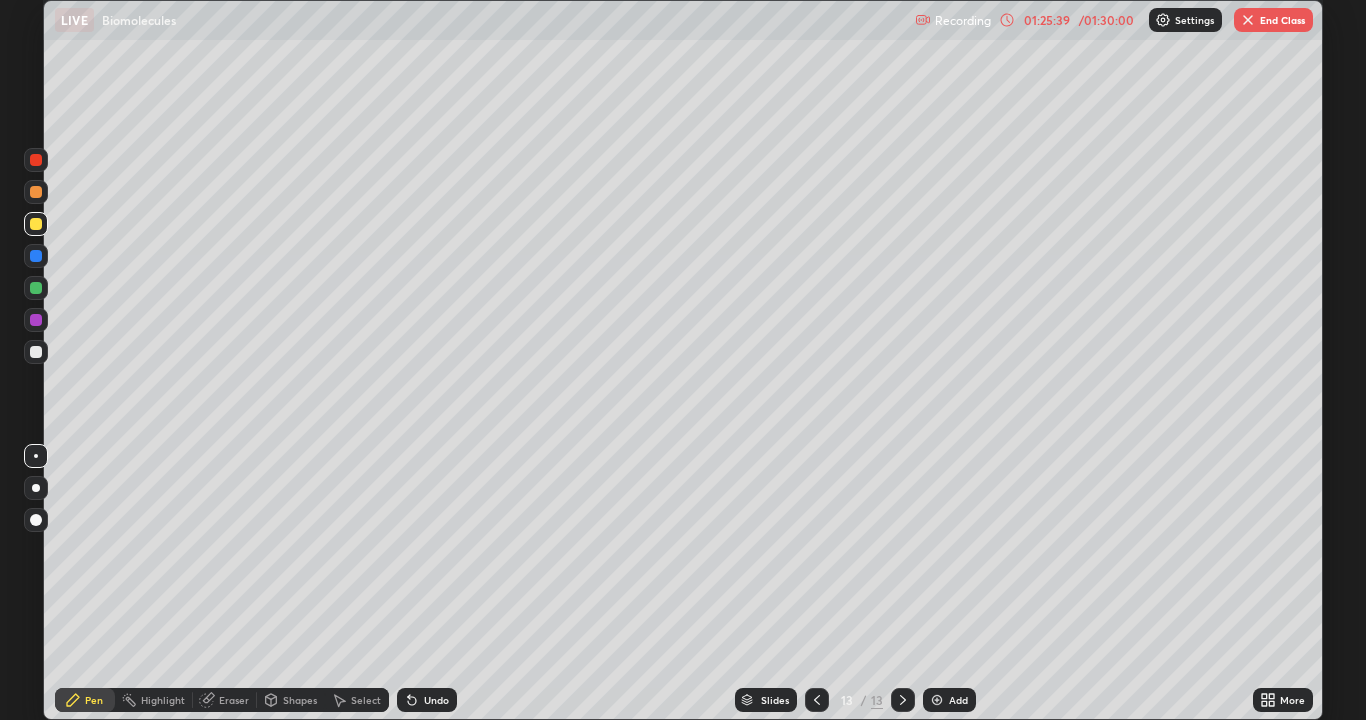 click at bounding box center (36, 352) 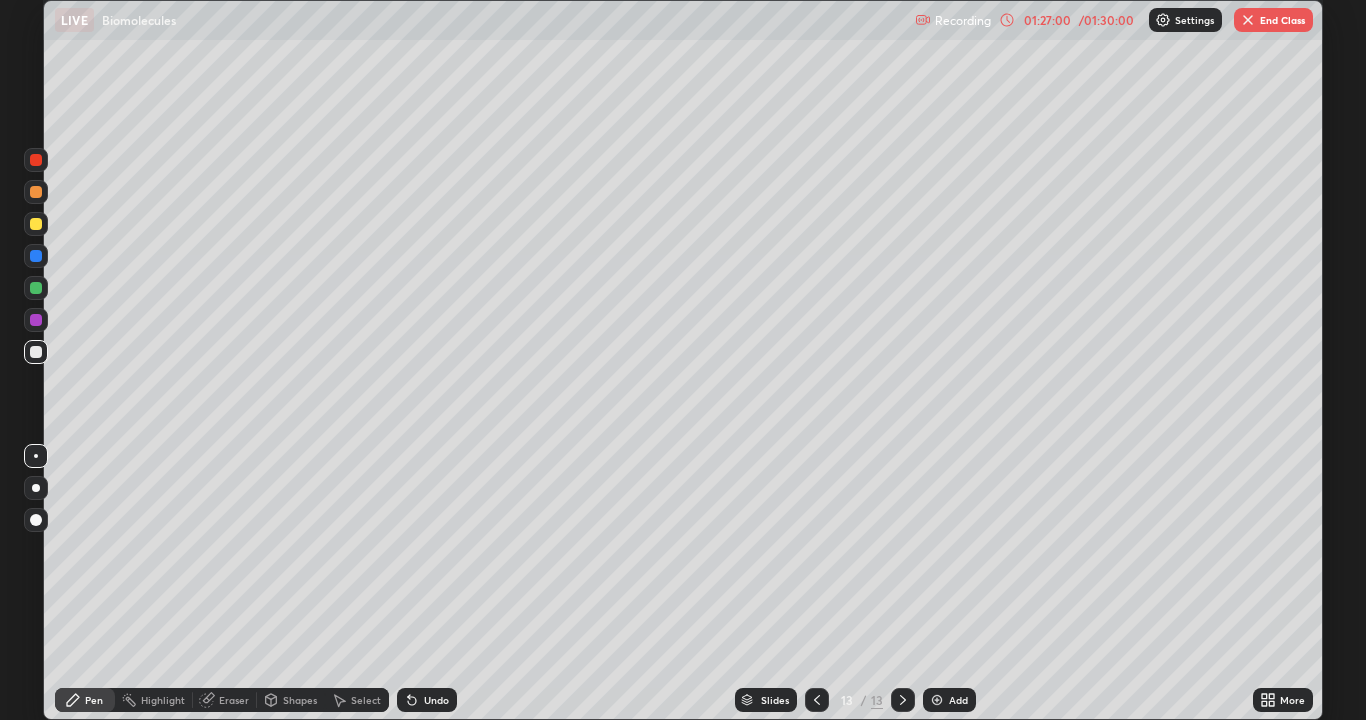 click on "Undo" at bounding box center (436, 700) 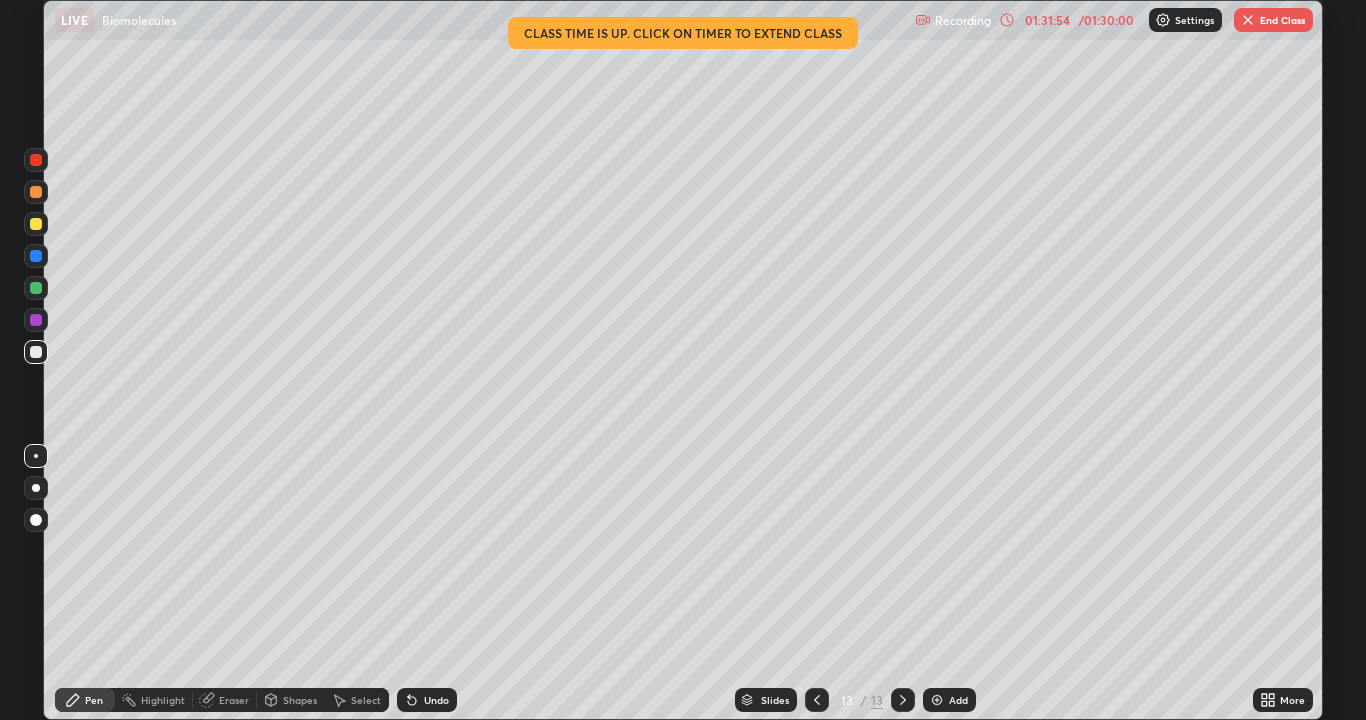 click on "End Class" at bounding box center (1273, 20) 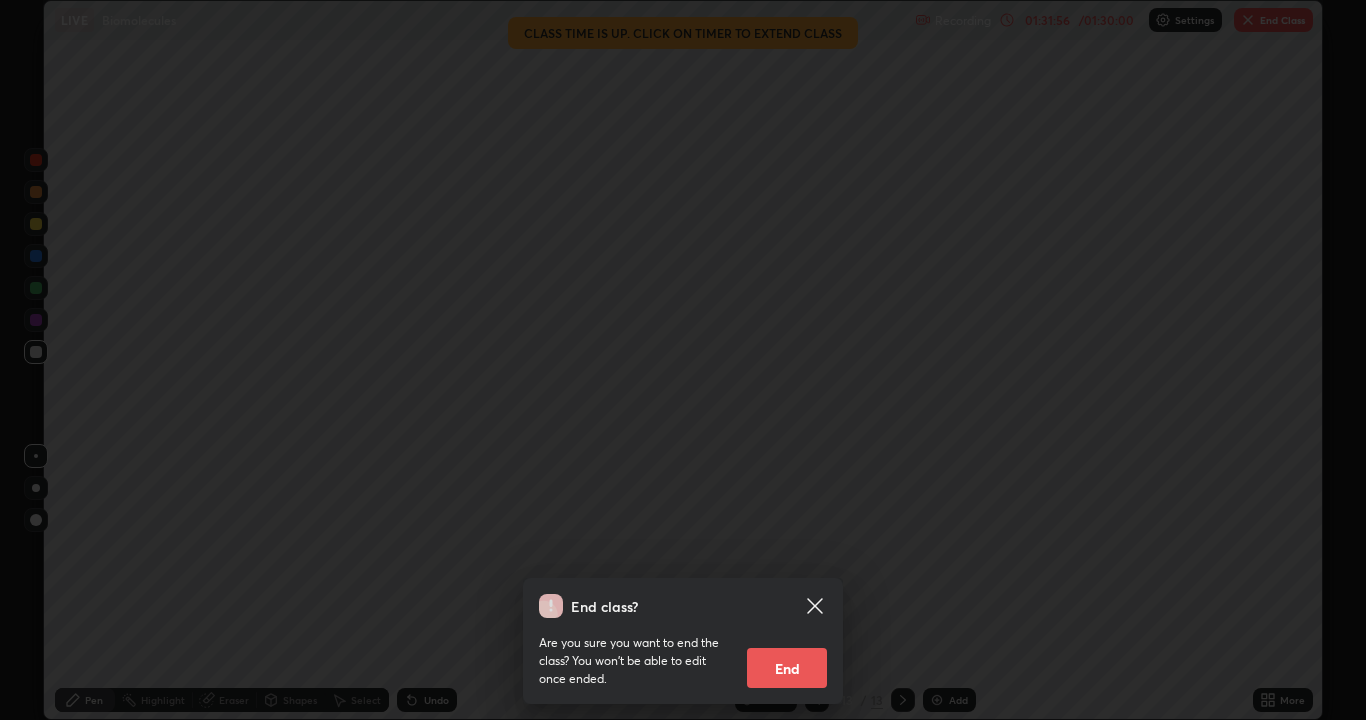 click on "End" at bounding box center [787, 668] 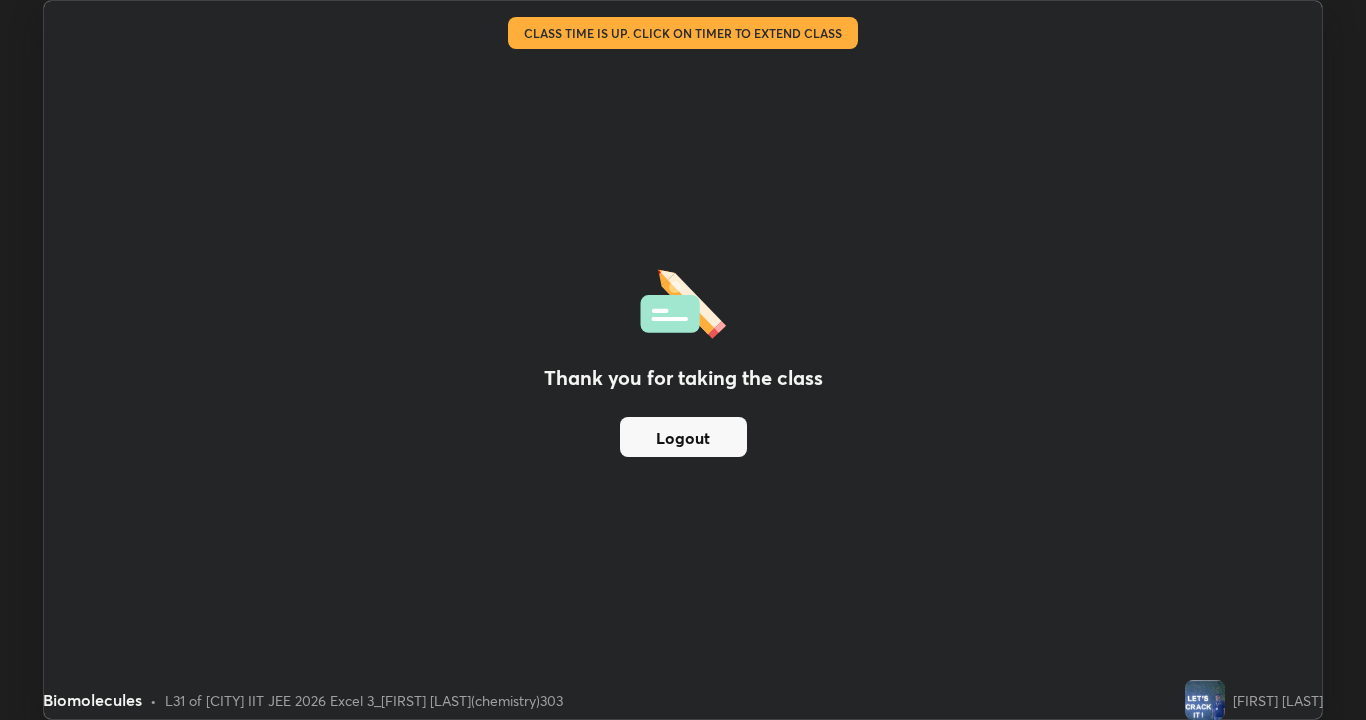 click on "Logout" at bounding box center [683, 437] 